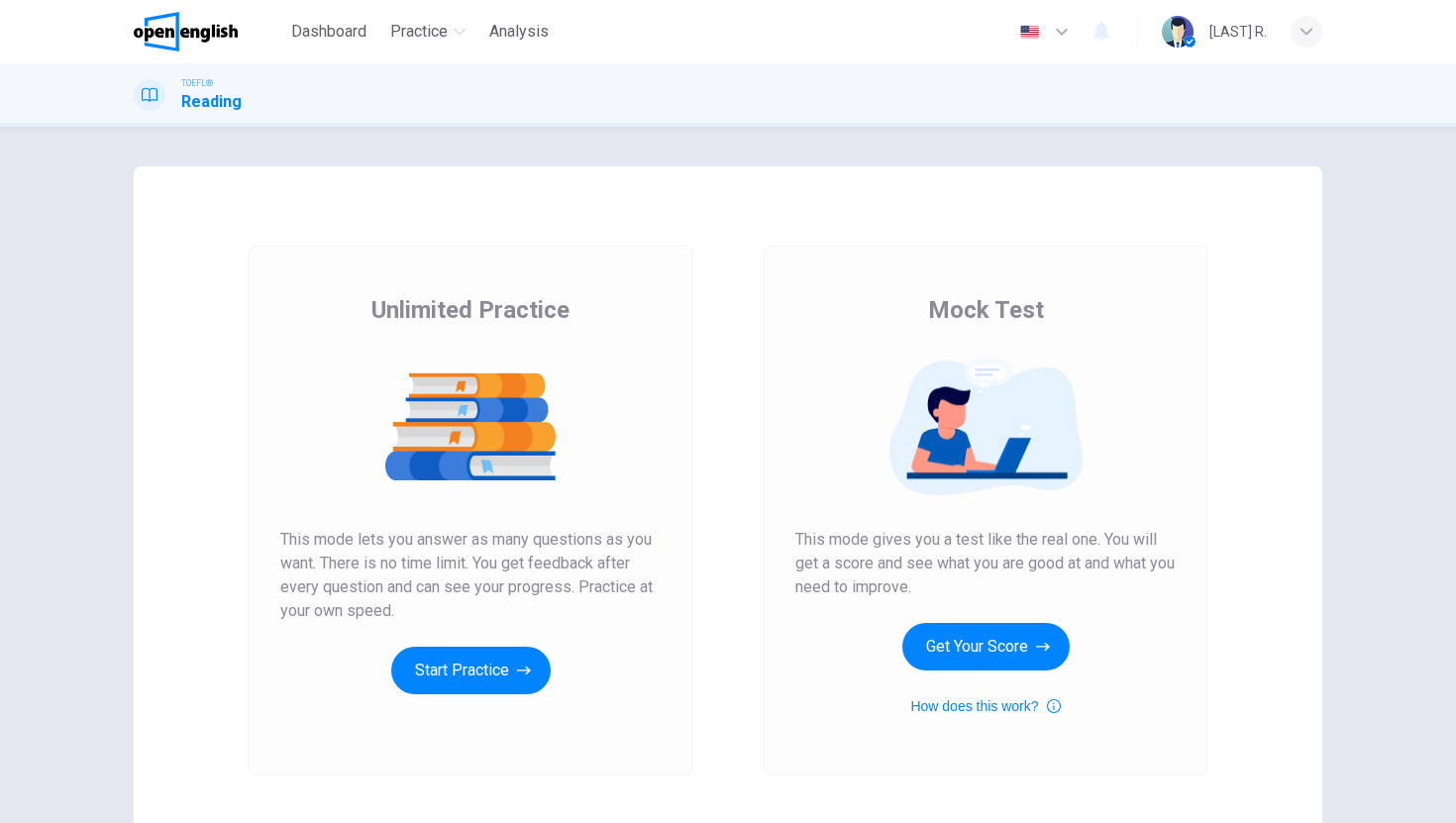 scroll, scrollTop: 0, scrollLeft: 0, axis: both 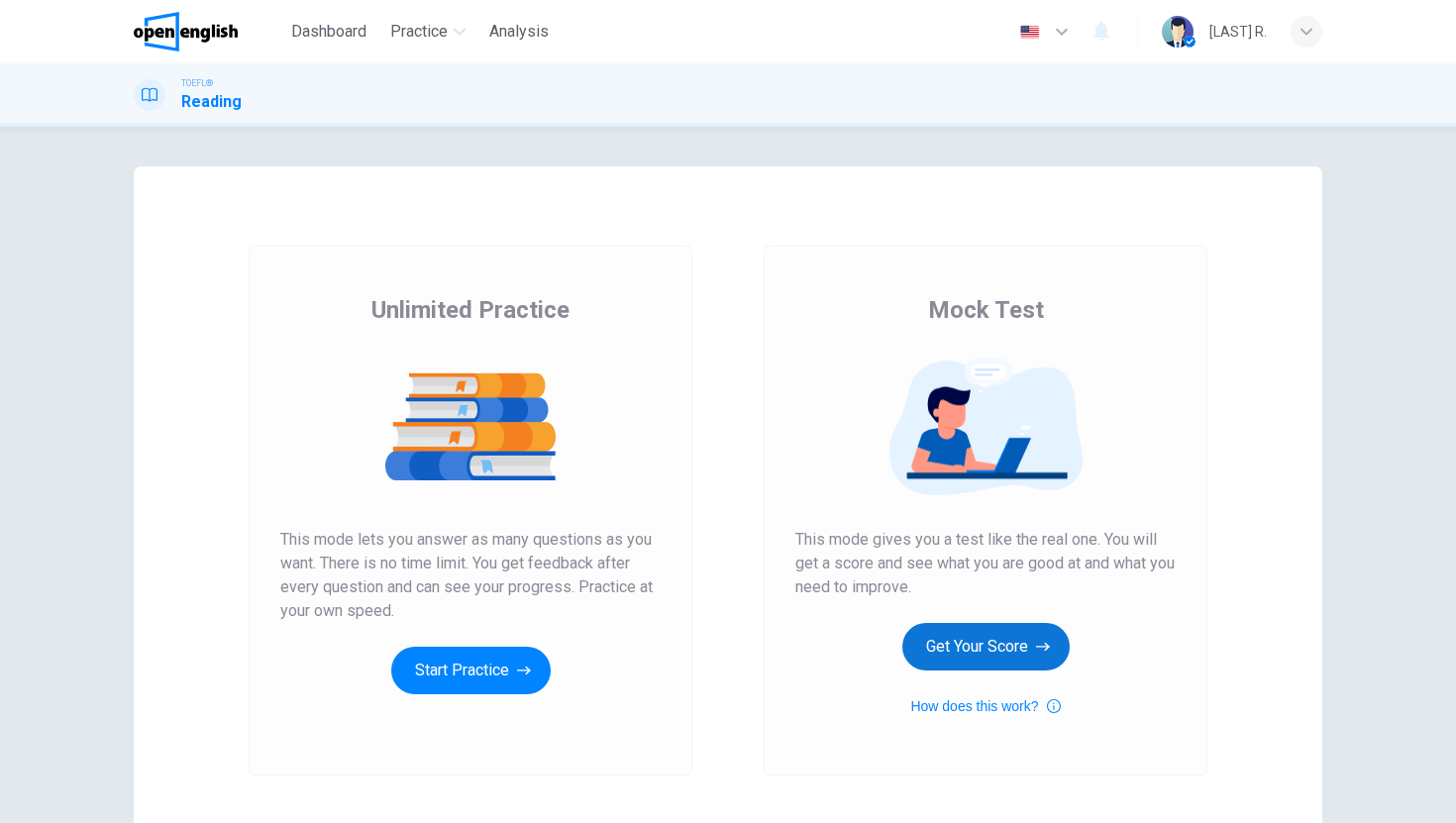 click on "Get Your Score" at bounding box center [986, 647] 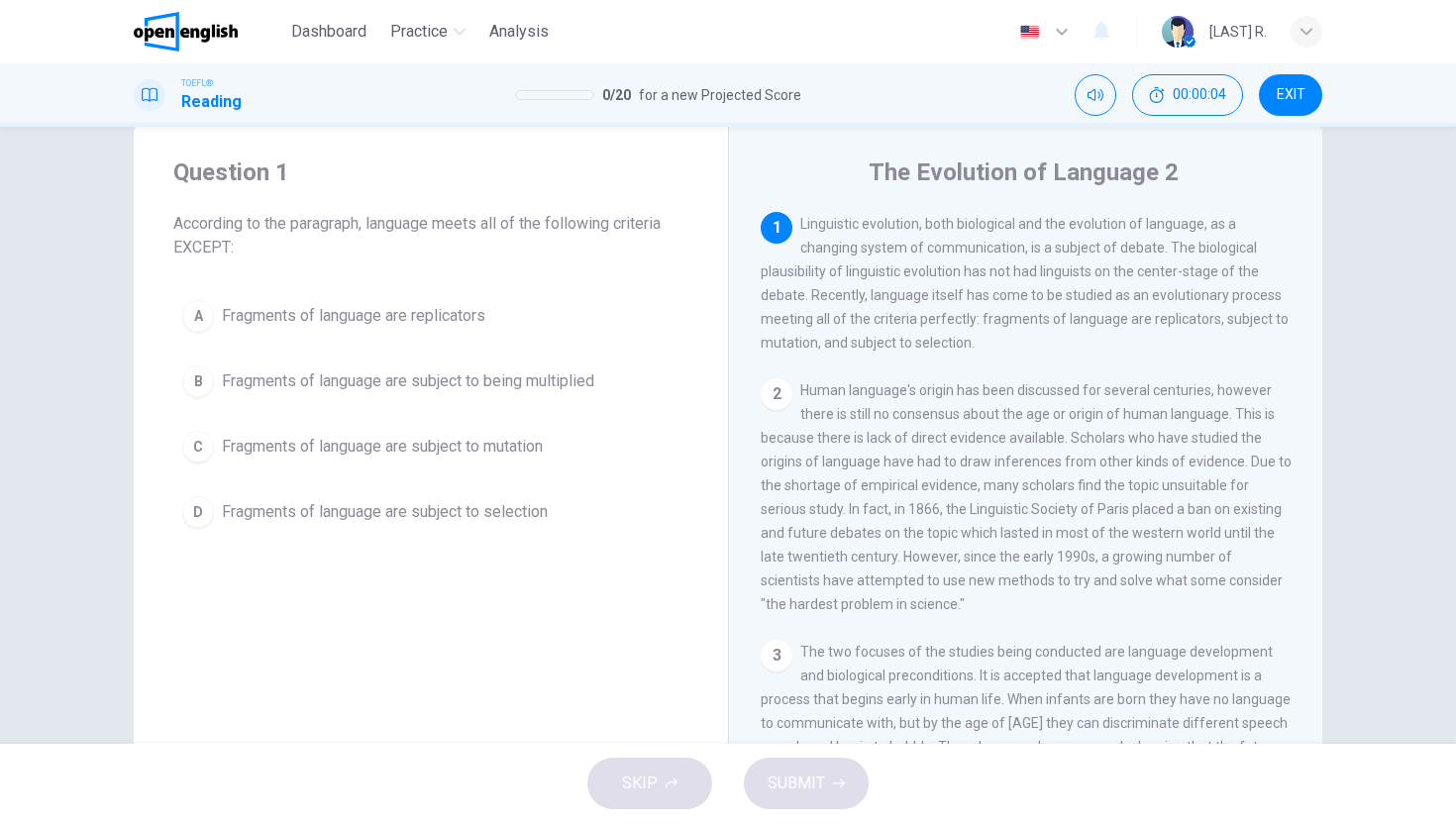 scroll, scrollTop: 51, scrollLeft: 0, axis: vertical 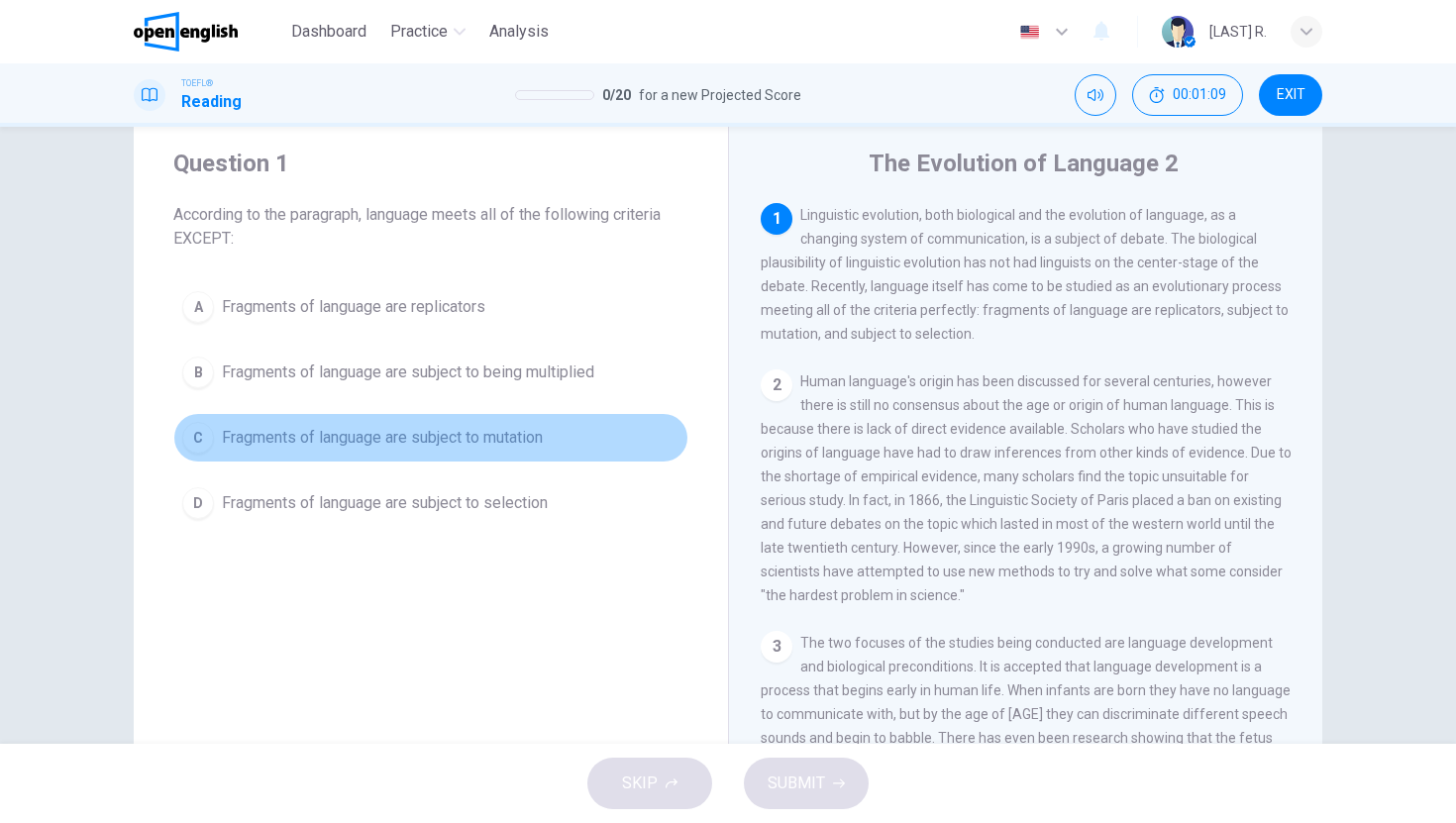 click on "Fragments of language are subject to mutation" at bounding box center [382, 438] 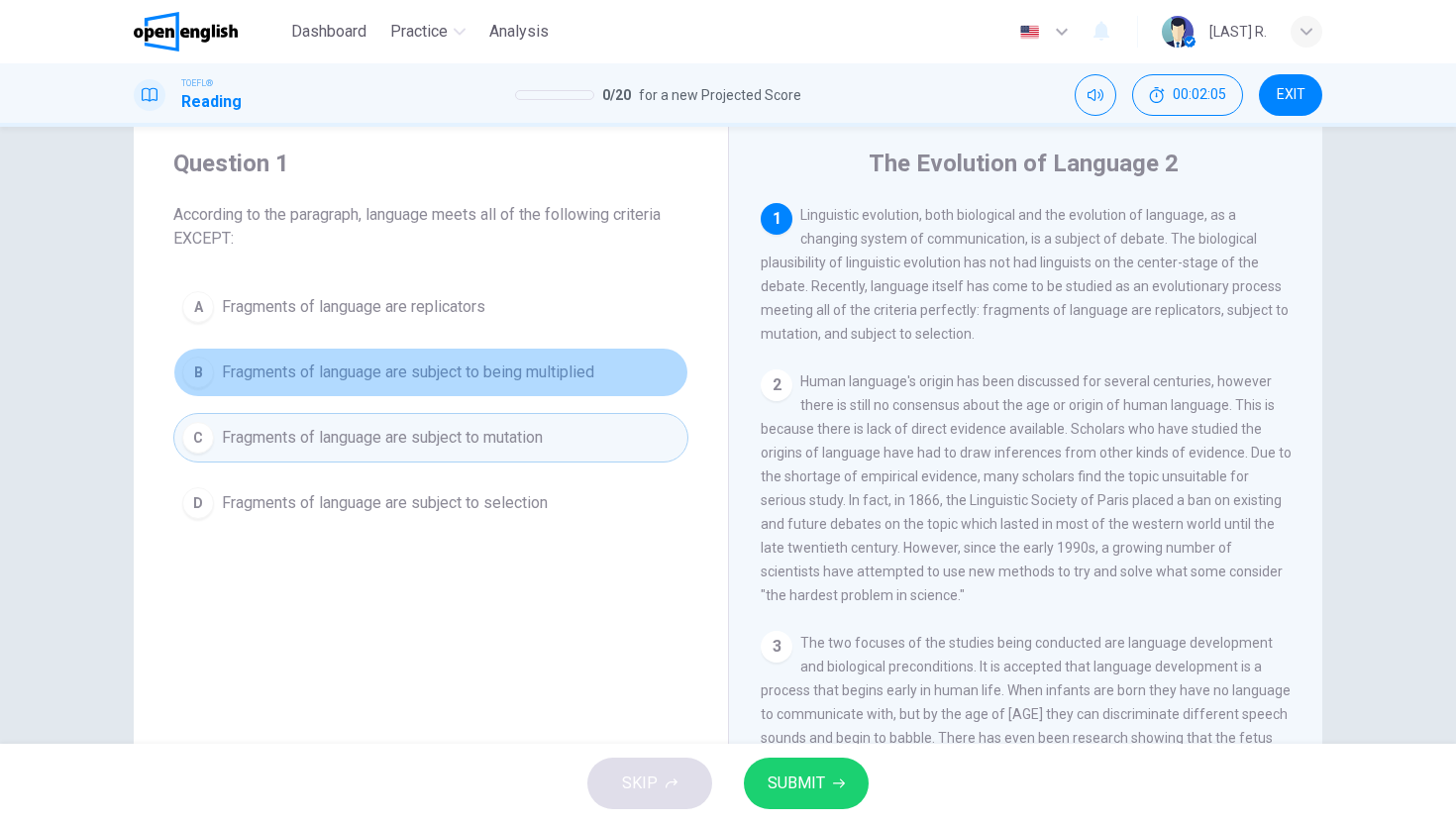 click on "Fragments of language are subject to being multiplied" at bounding box center (408, 372) 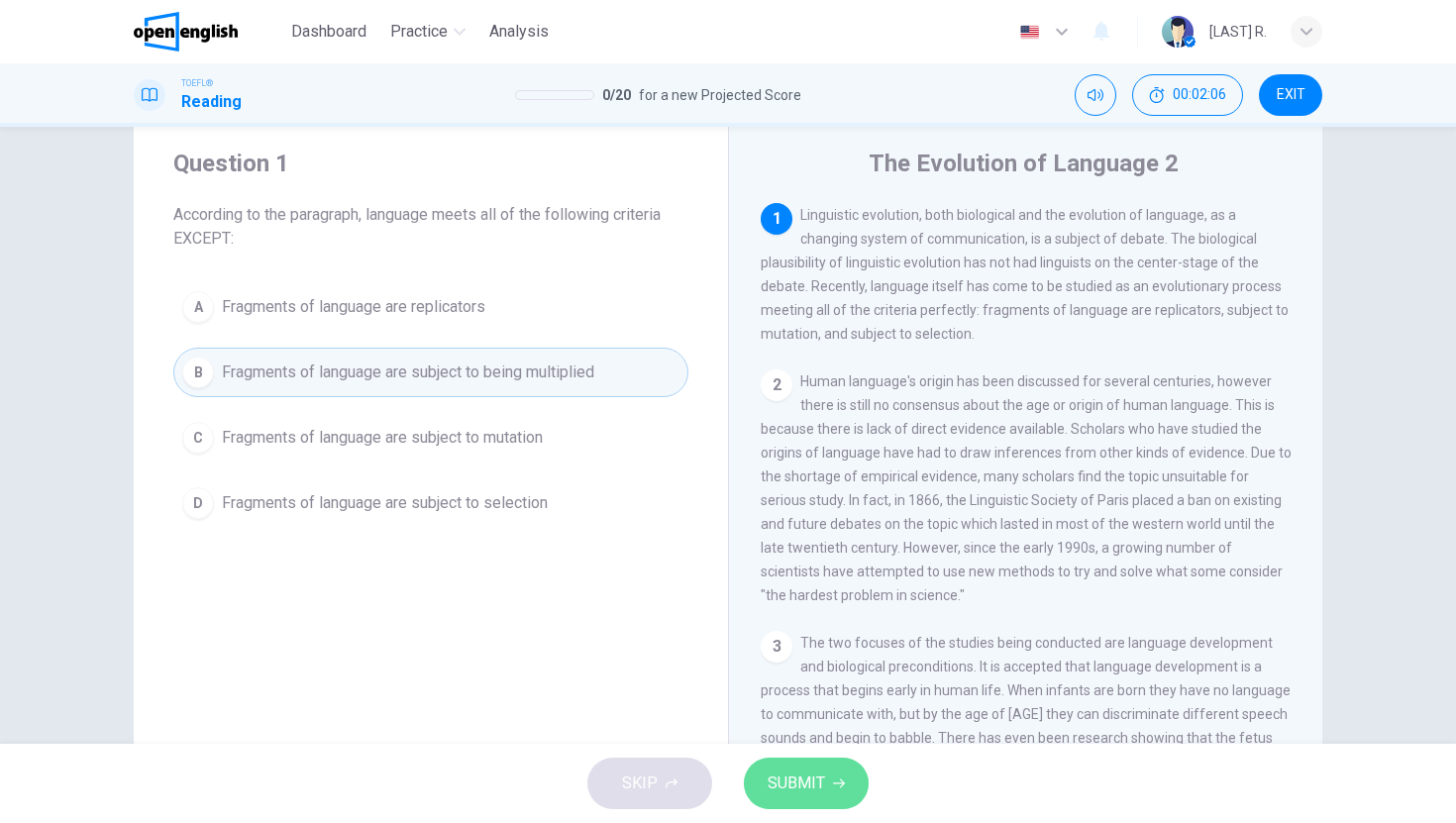 click on "SUBMIT" at bounding box center (796, 783) 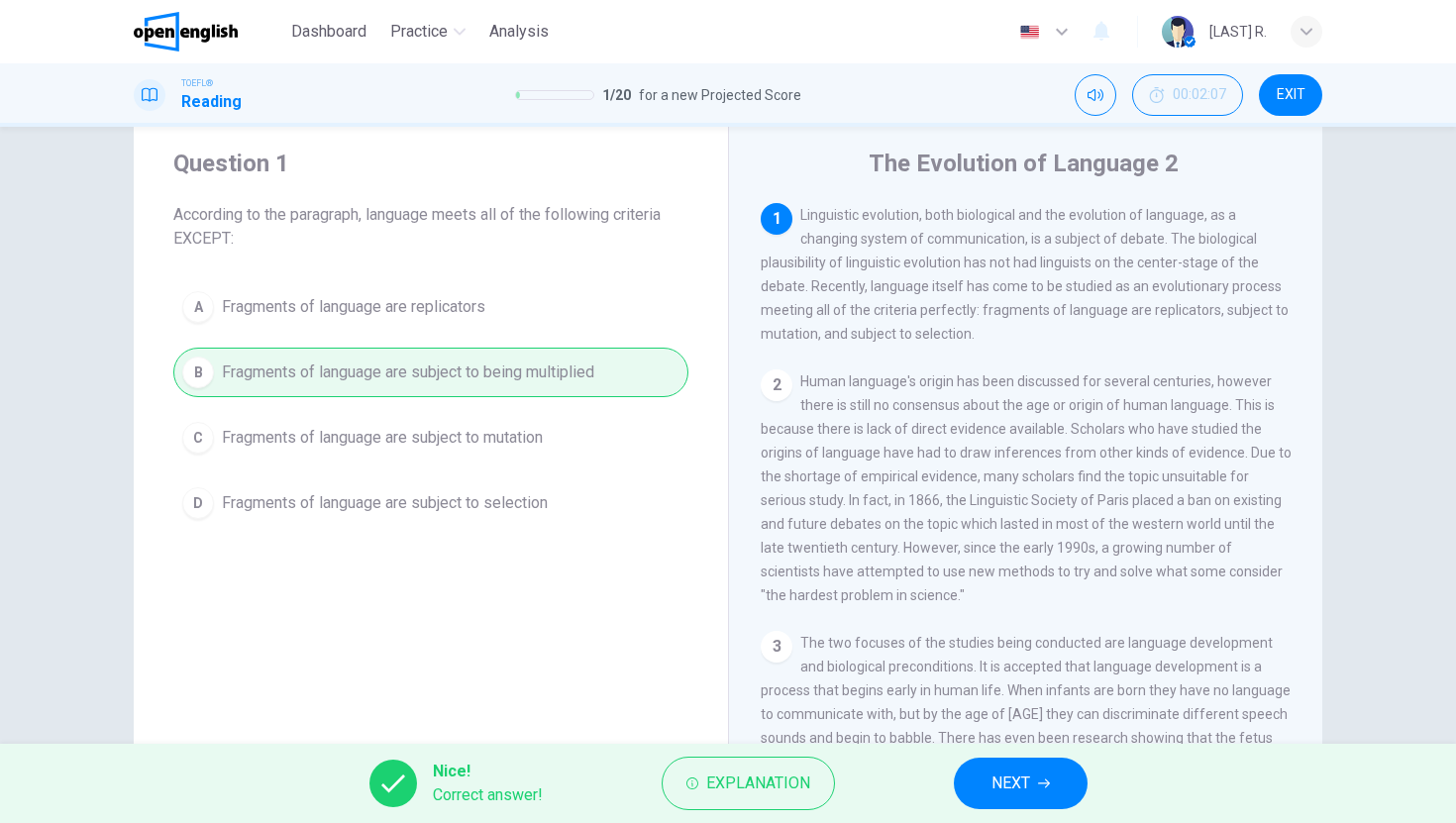 click on "NEXT" at bounding box center (1020, 783) 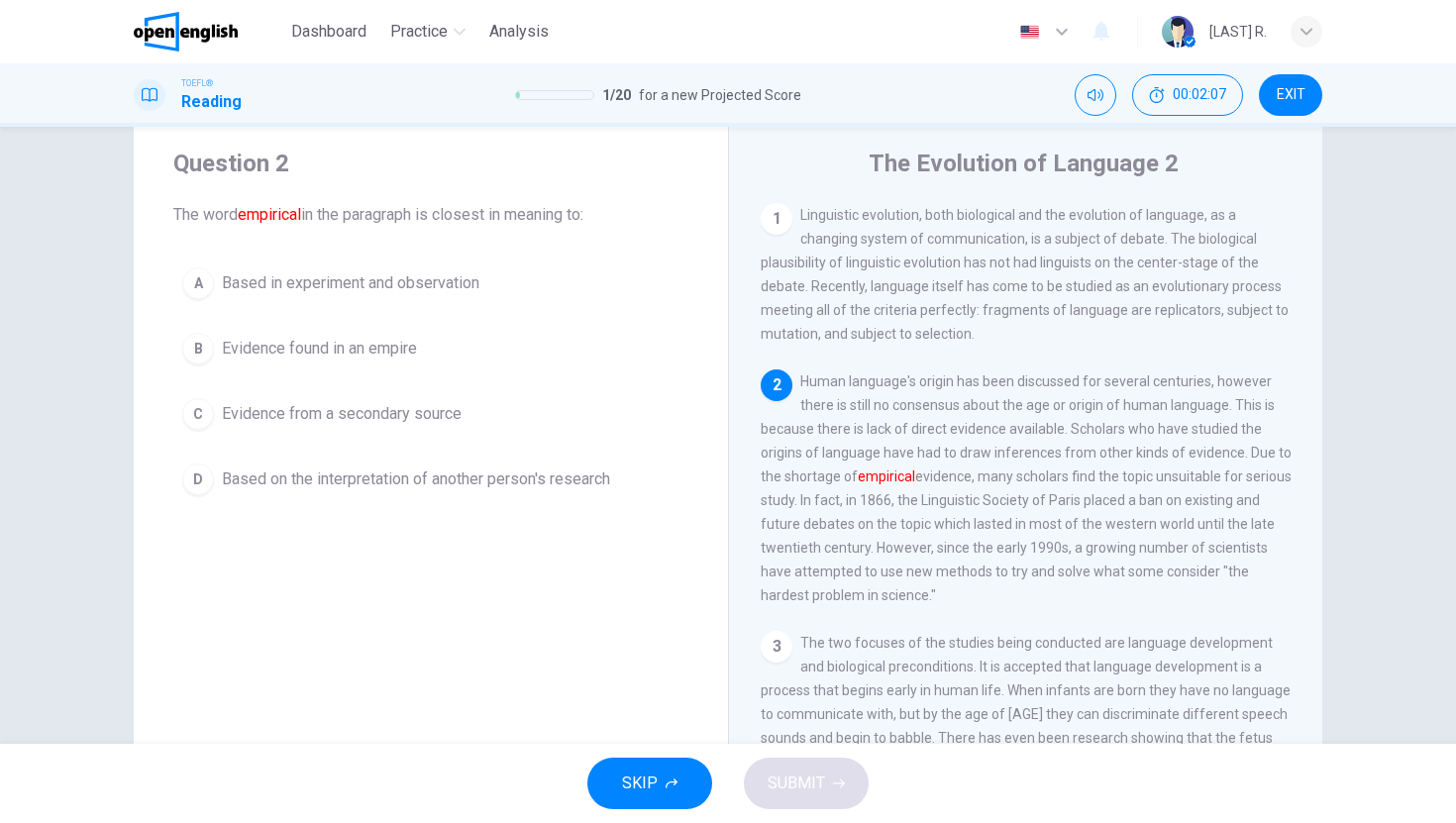 scroll, scrollTop: 49, scrollLeft: 0, axis: vertical 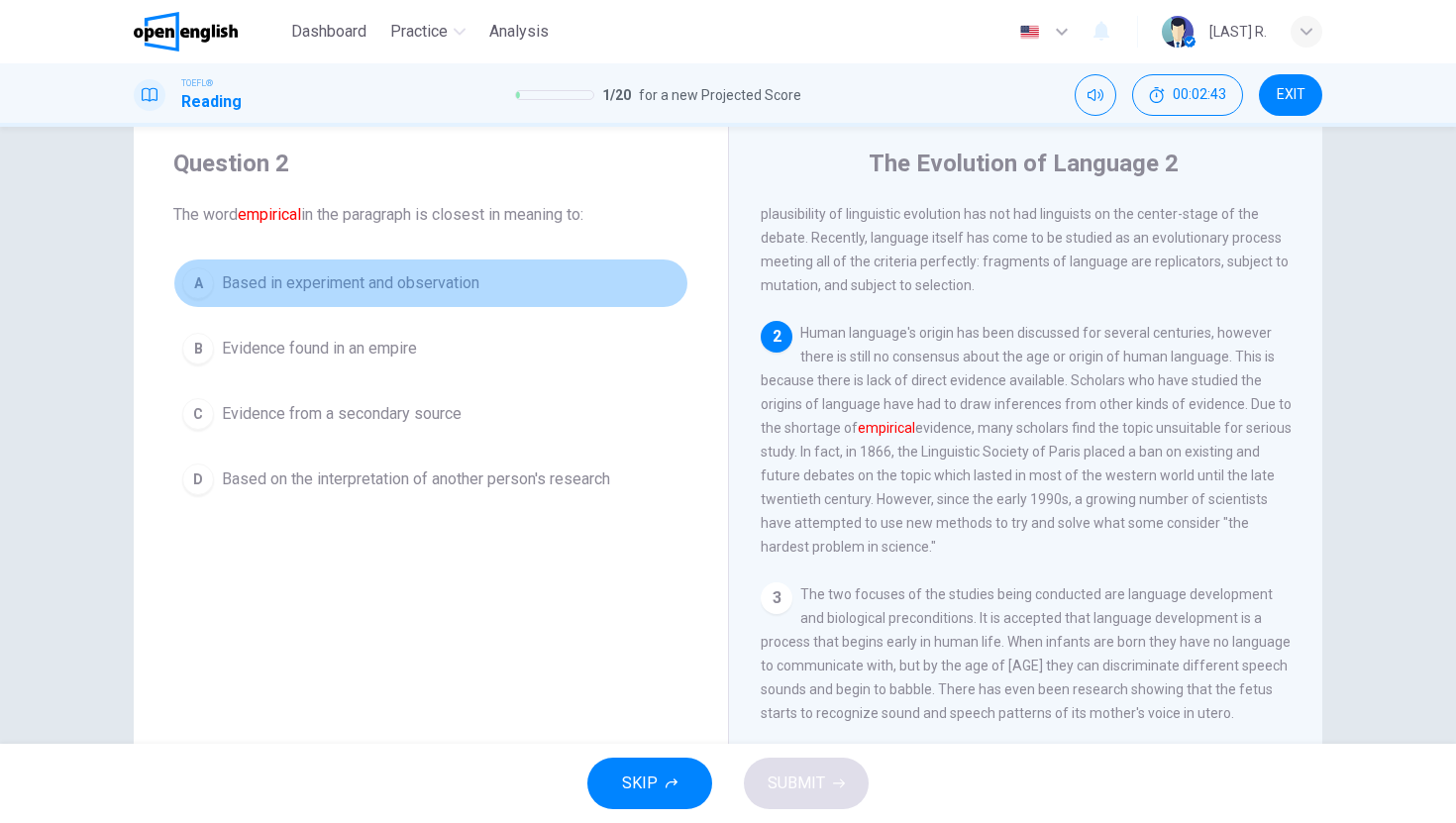 click on "Based in experiment and observation" at bounding box center [351, 283] 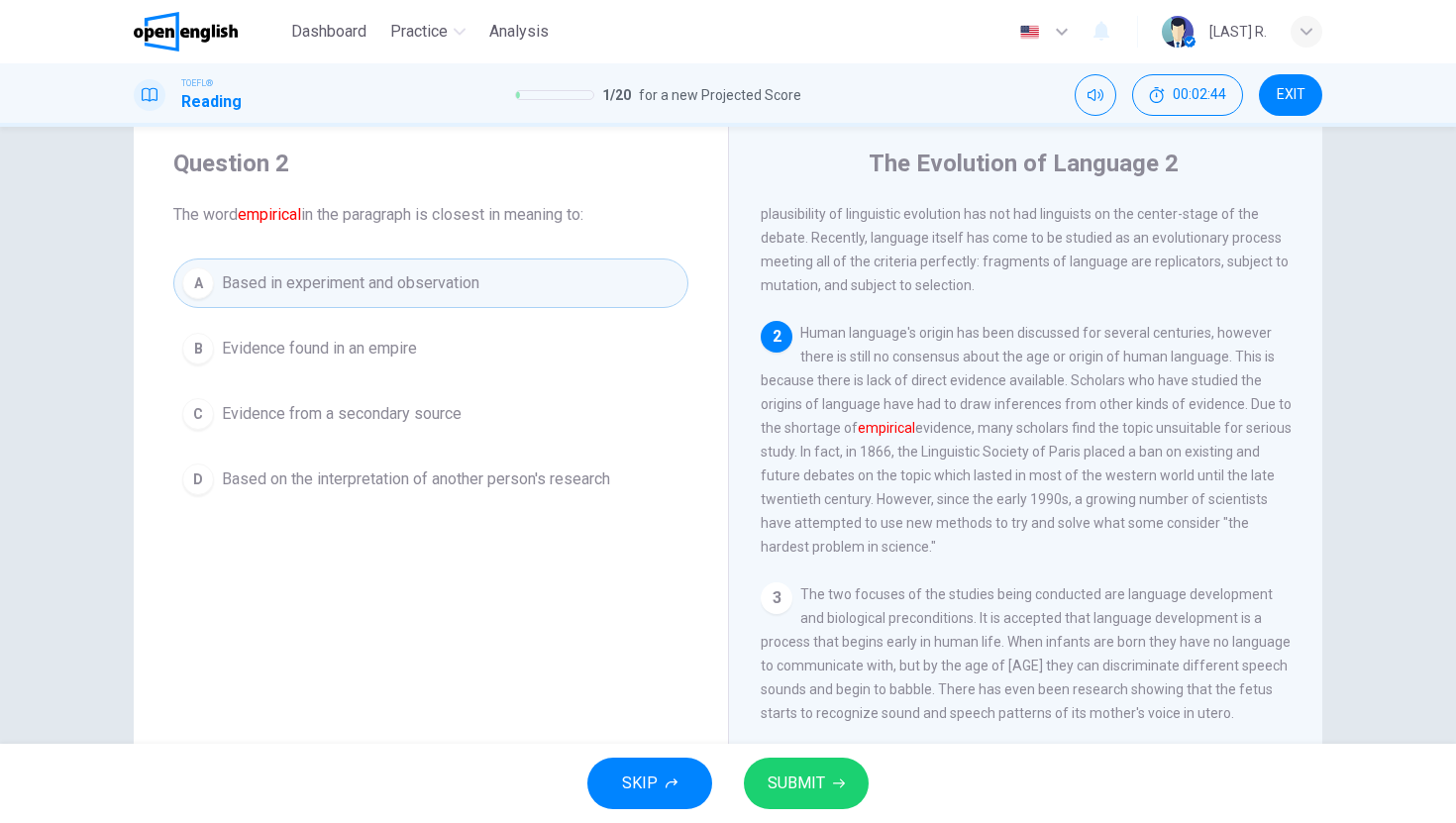 click on "SUBMIT" at bounding box center (796, 783) 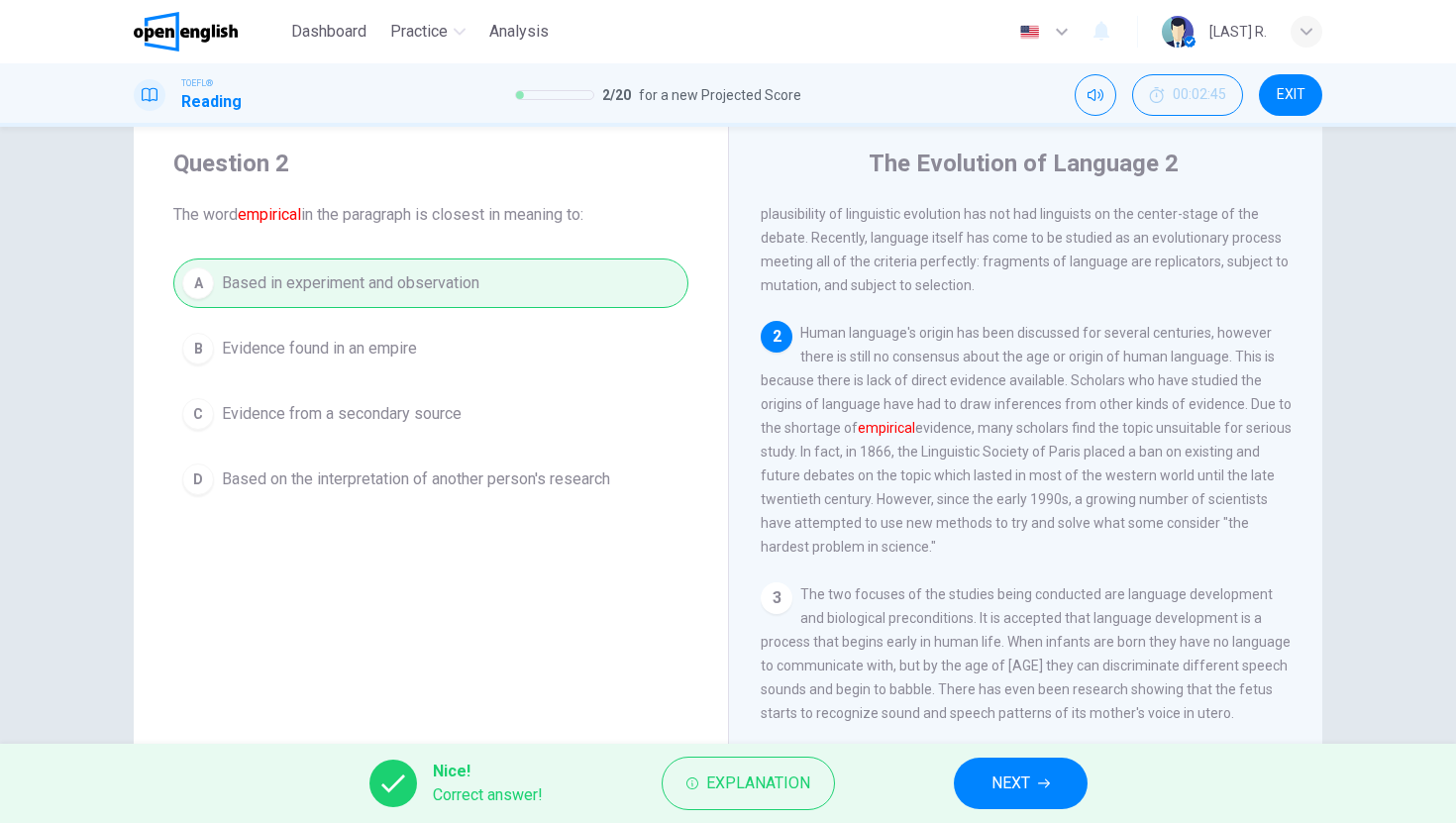 click 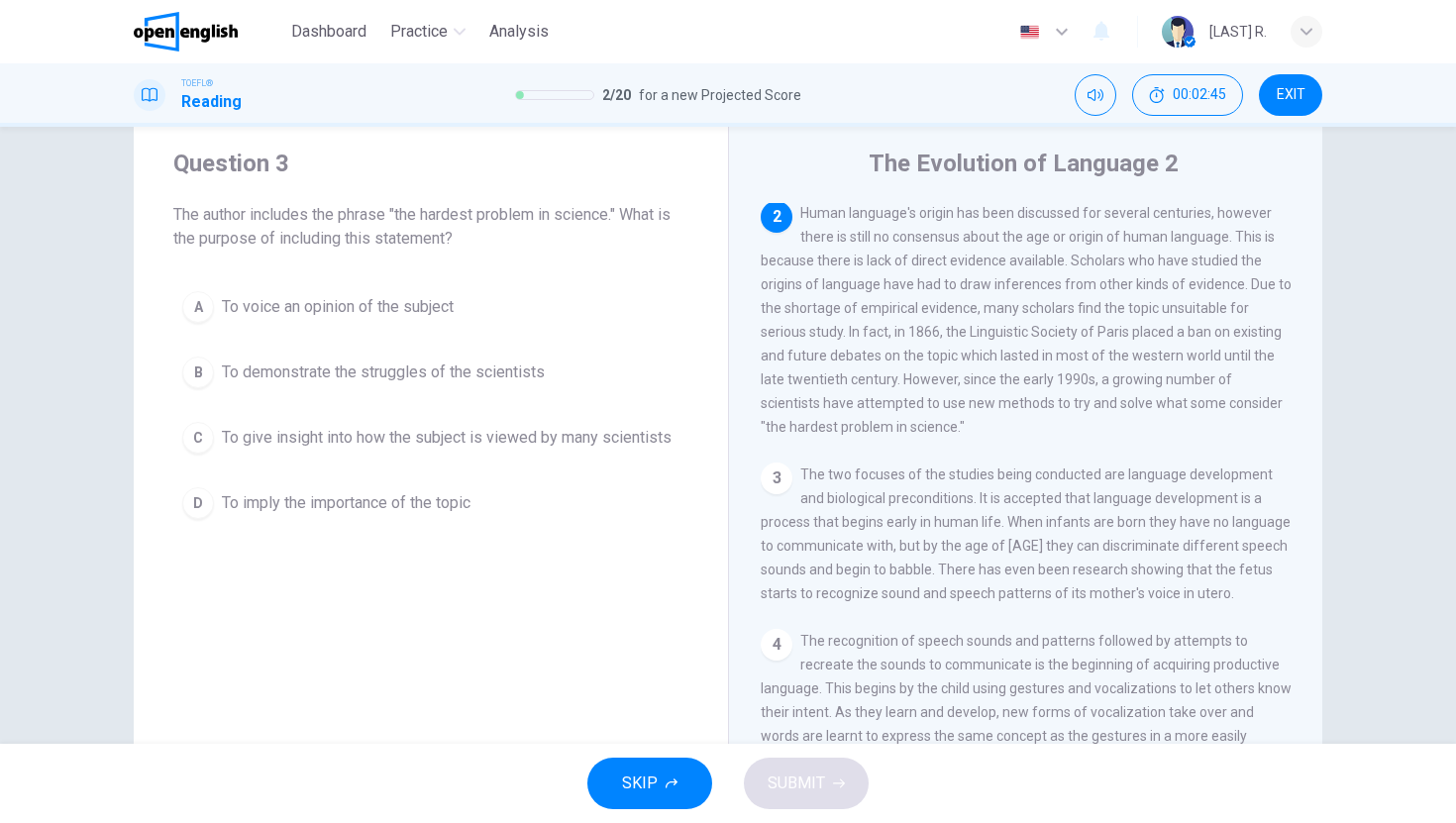 scroll, scrollTop: 172, scrollLeft: 0, axis: vertical 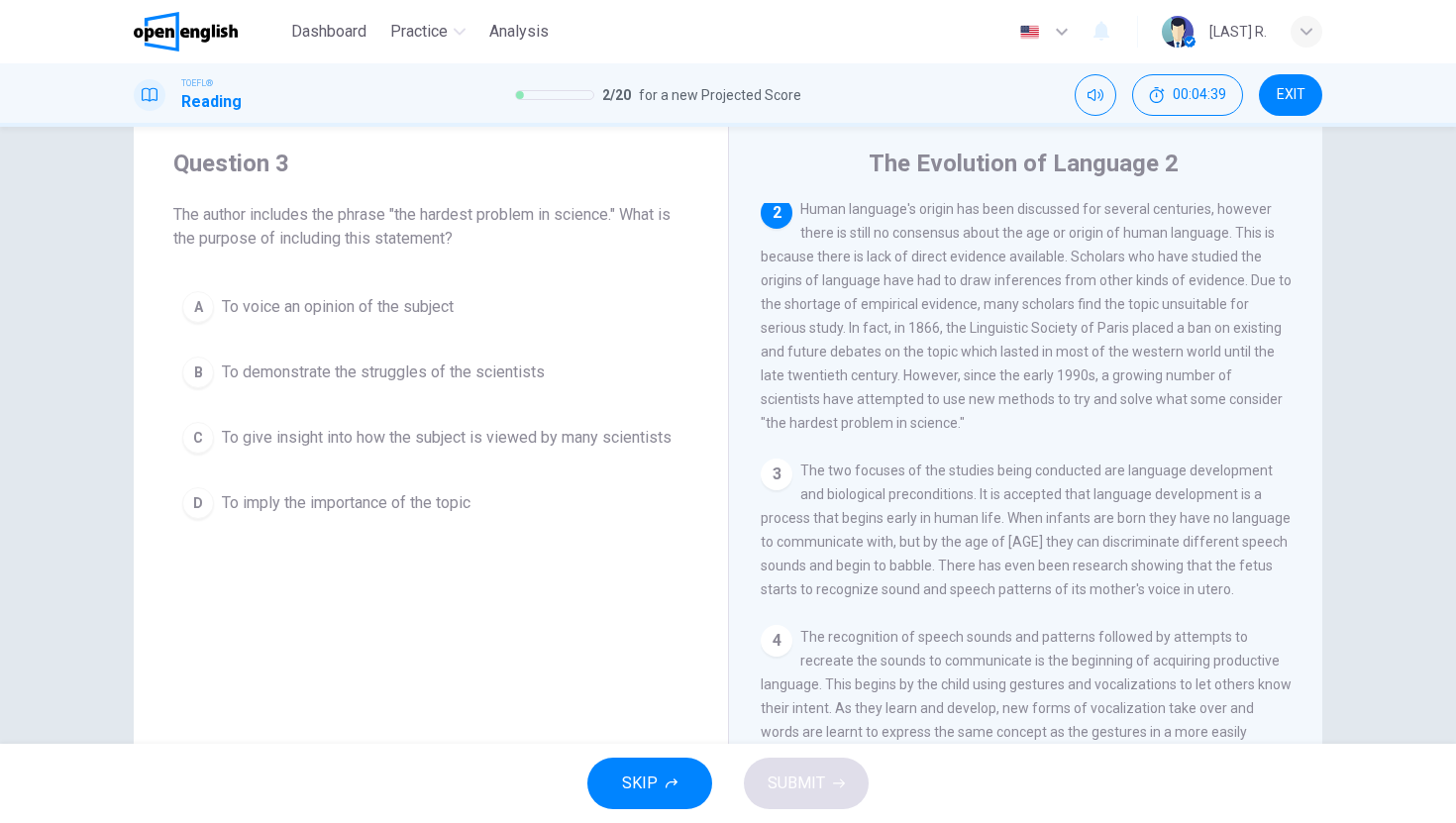 click on "To demonstrate the struggles of the scientists" at bounding box center (383, 372) 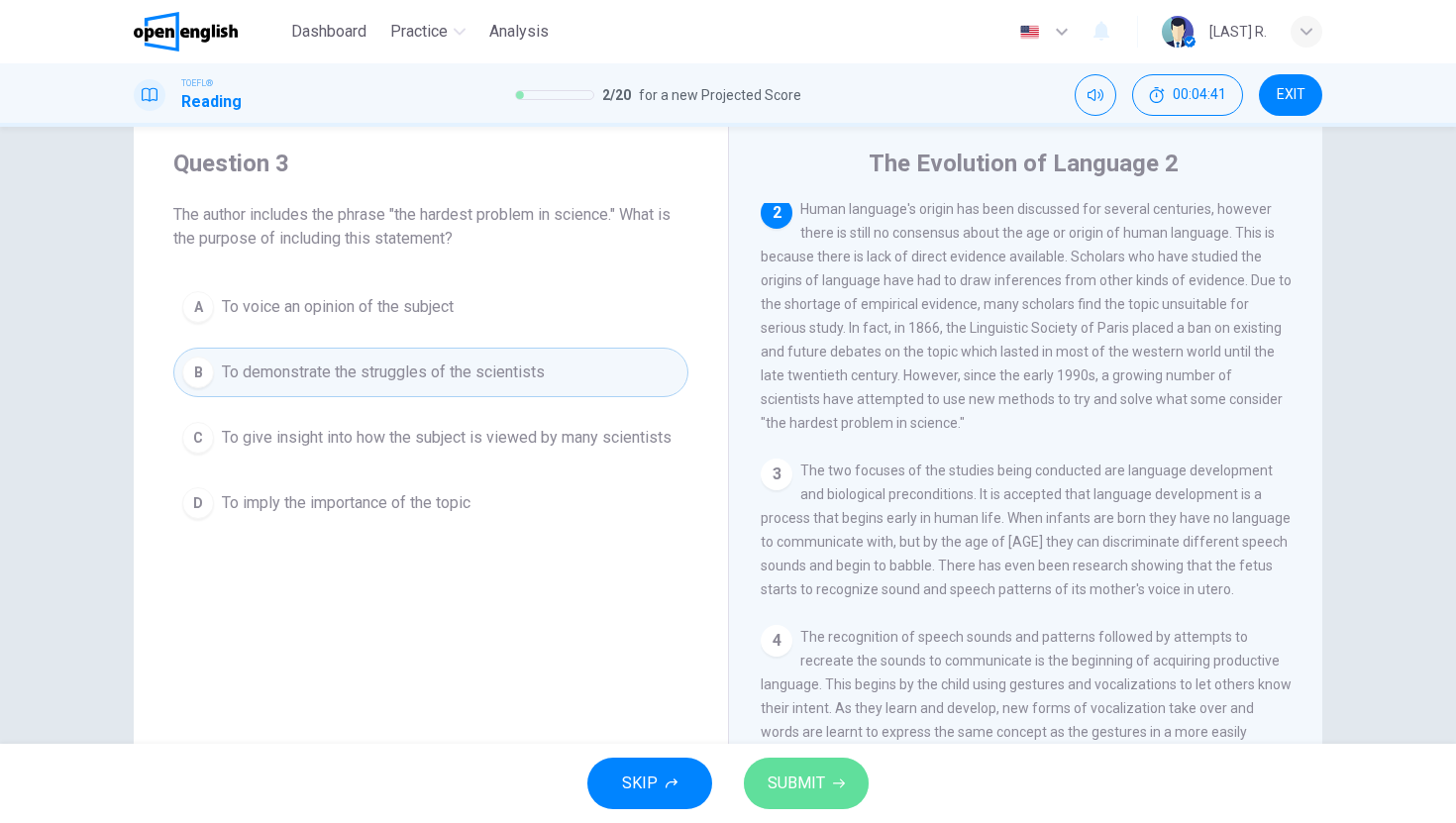 click on "SUBMIT" at bounding box center (796, 783) 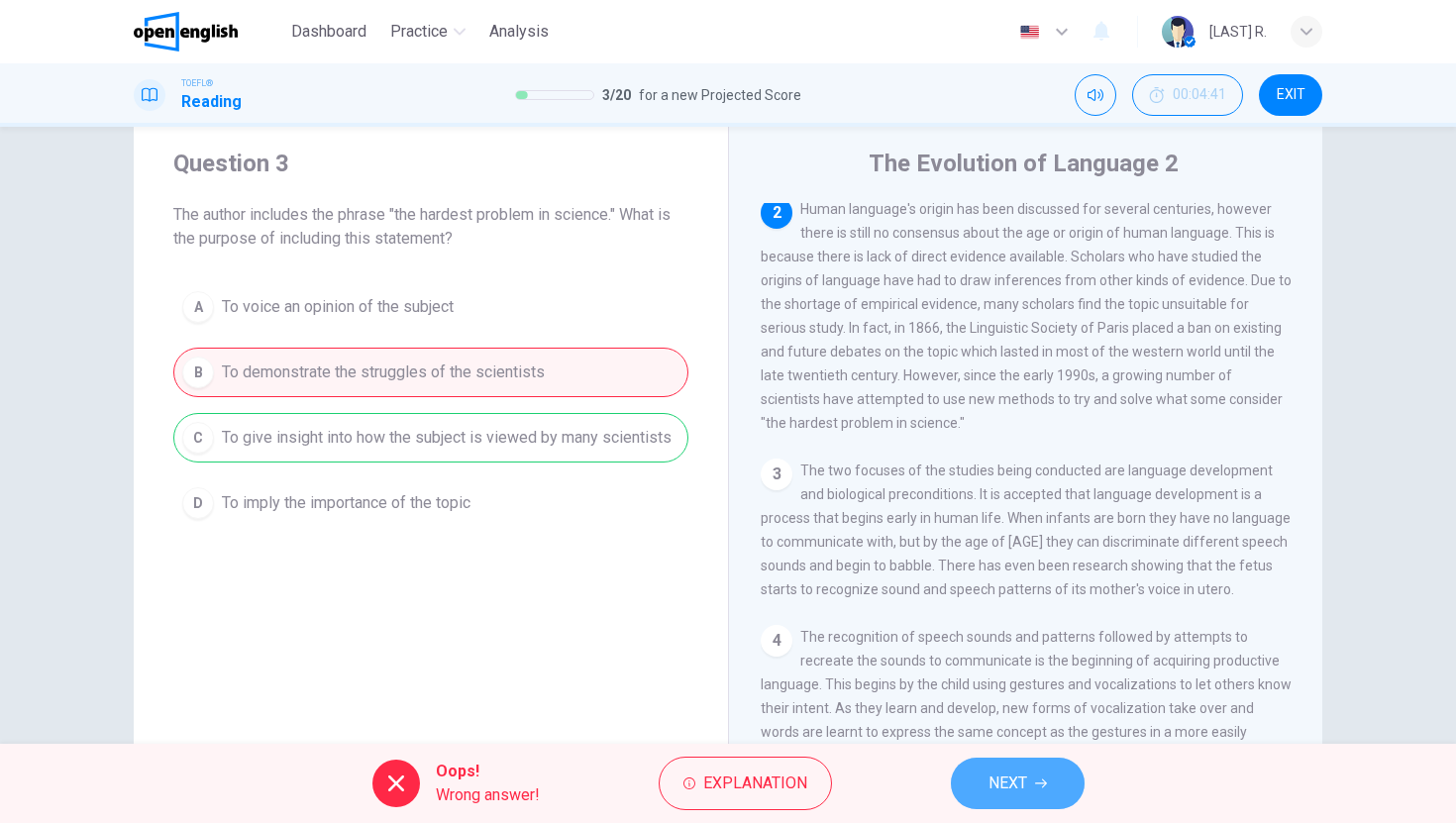 click on "NEXT" at bounding box center (1007, 783) 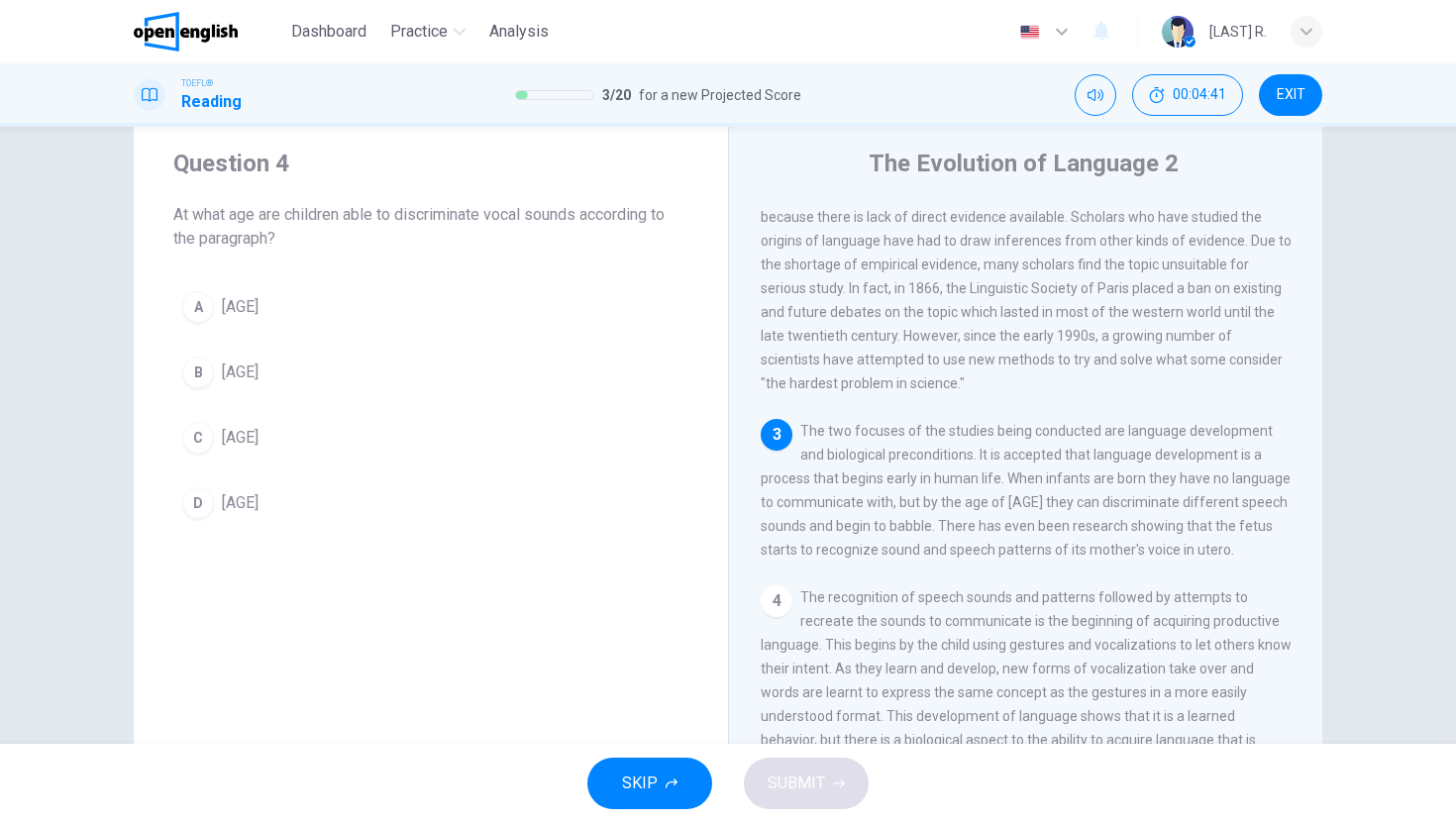 scroll, scrollTop: 221, scrollLeft: 0, axis: vertical 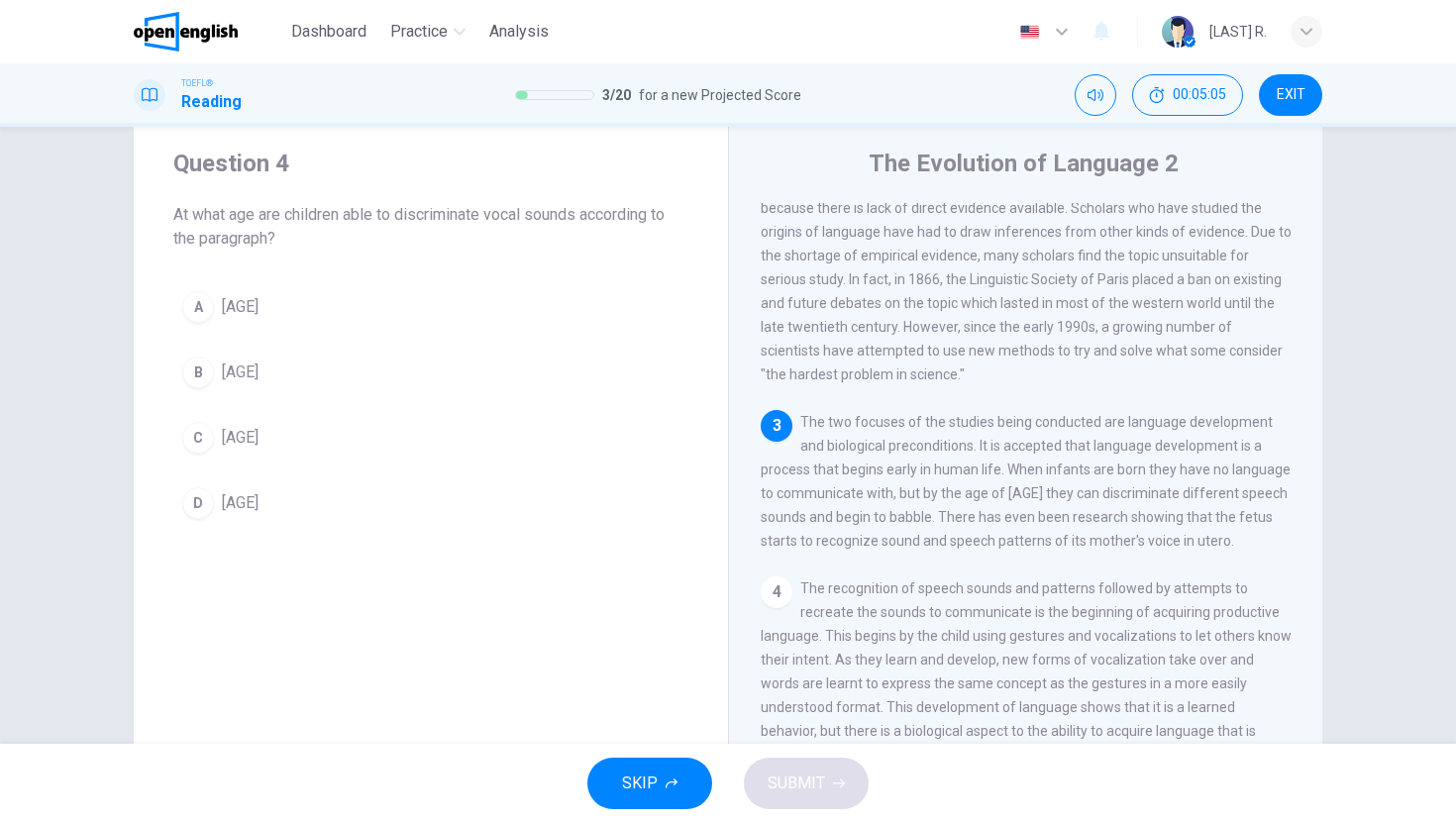 click on "[AGE]" at bounding box center [240, 503] 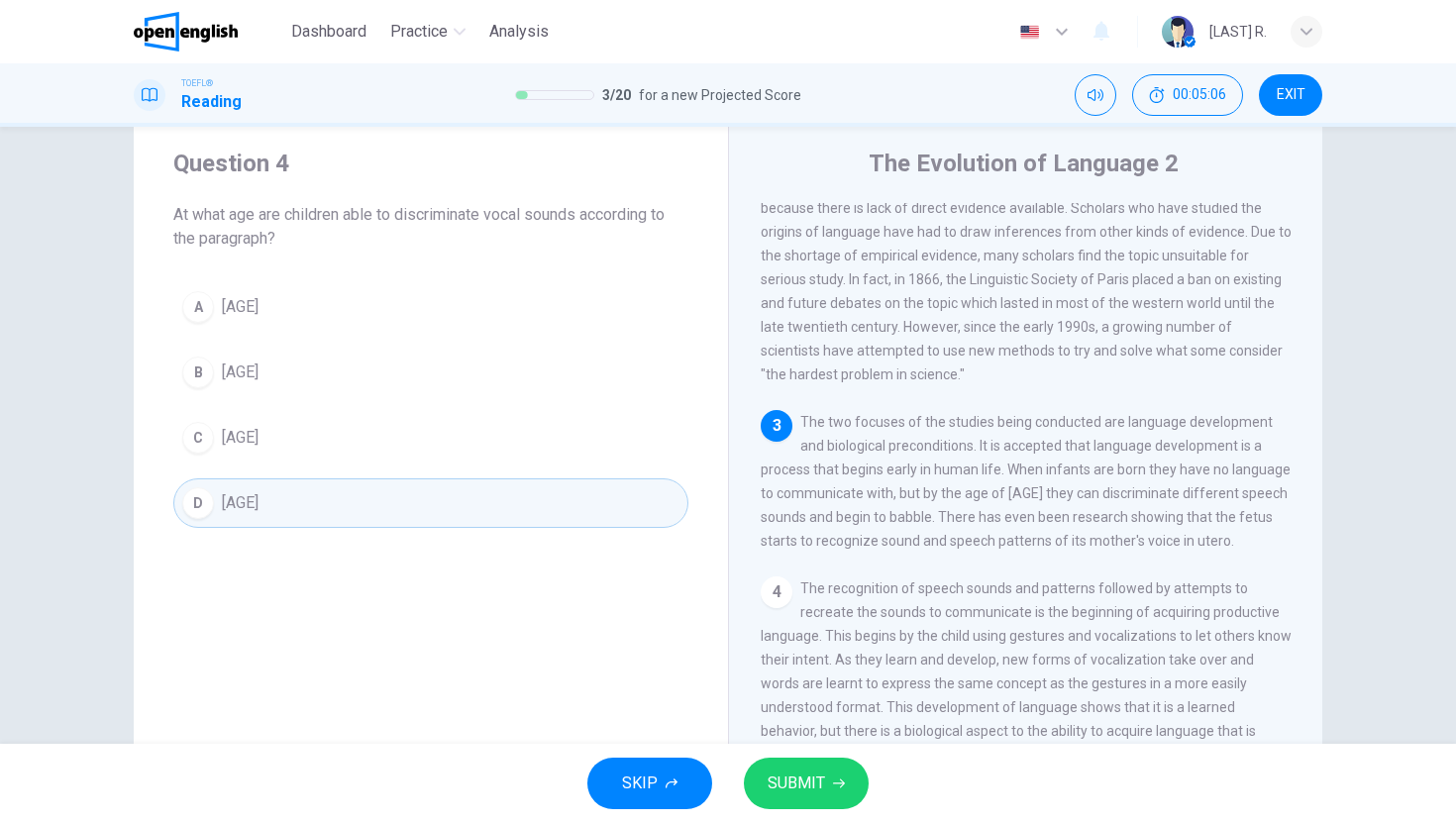 click on "SUBMIT" at bounding box center (796, 783) 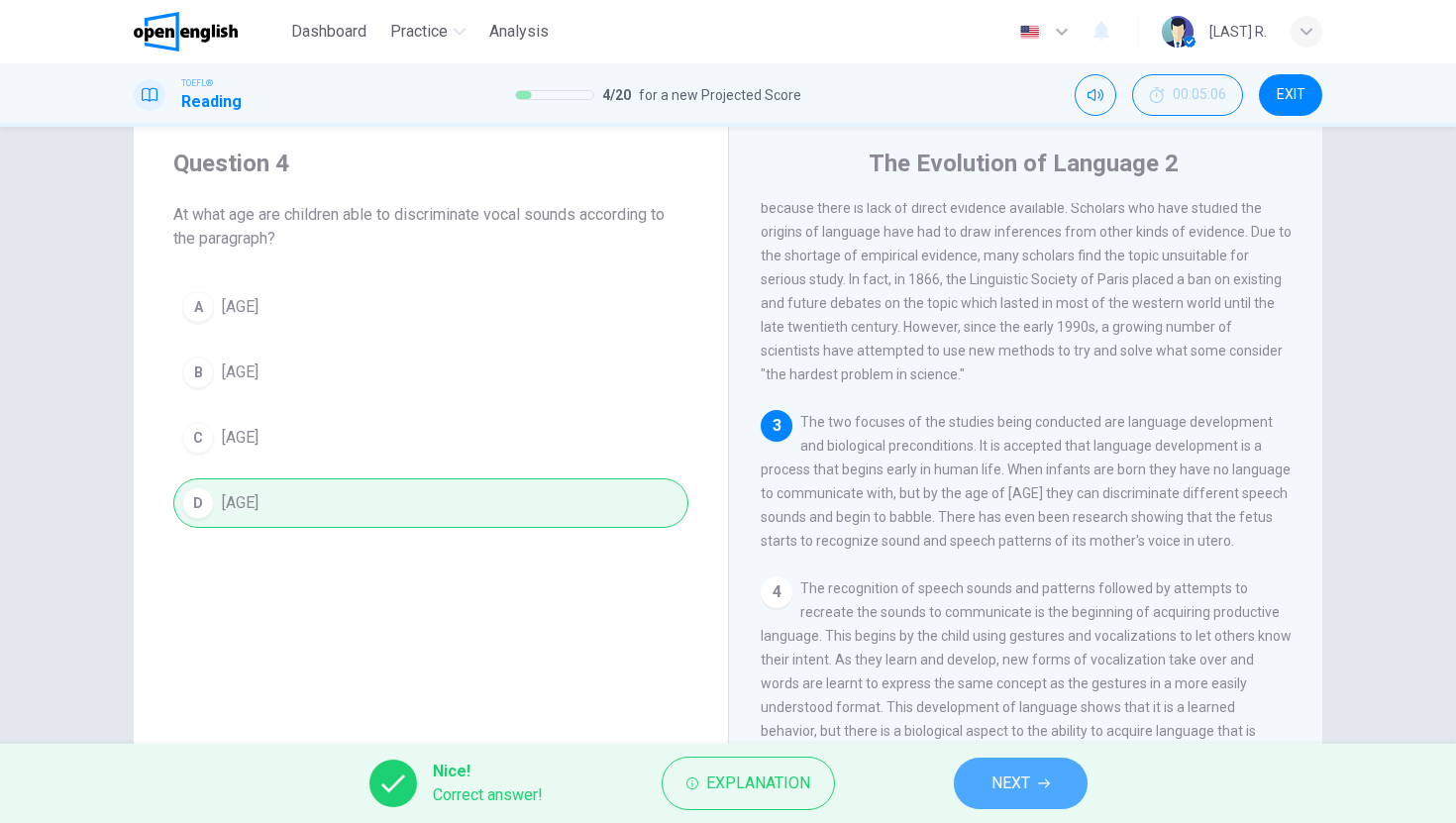click on "NEXT" at bounding box center (1010, 783) 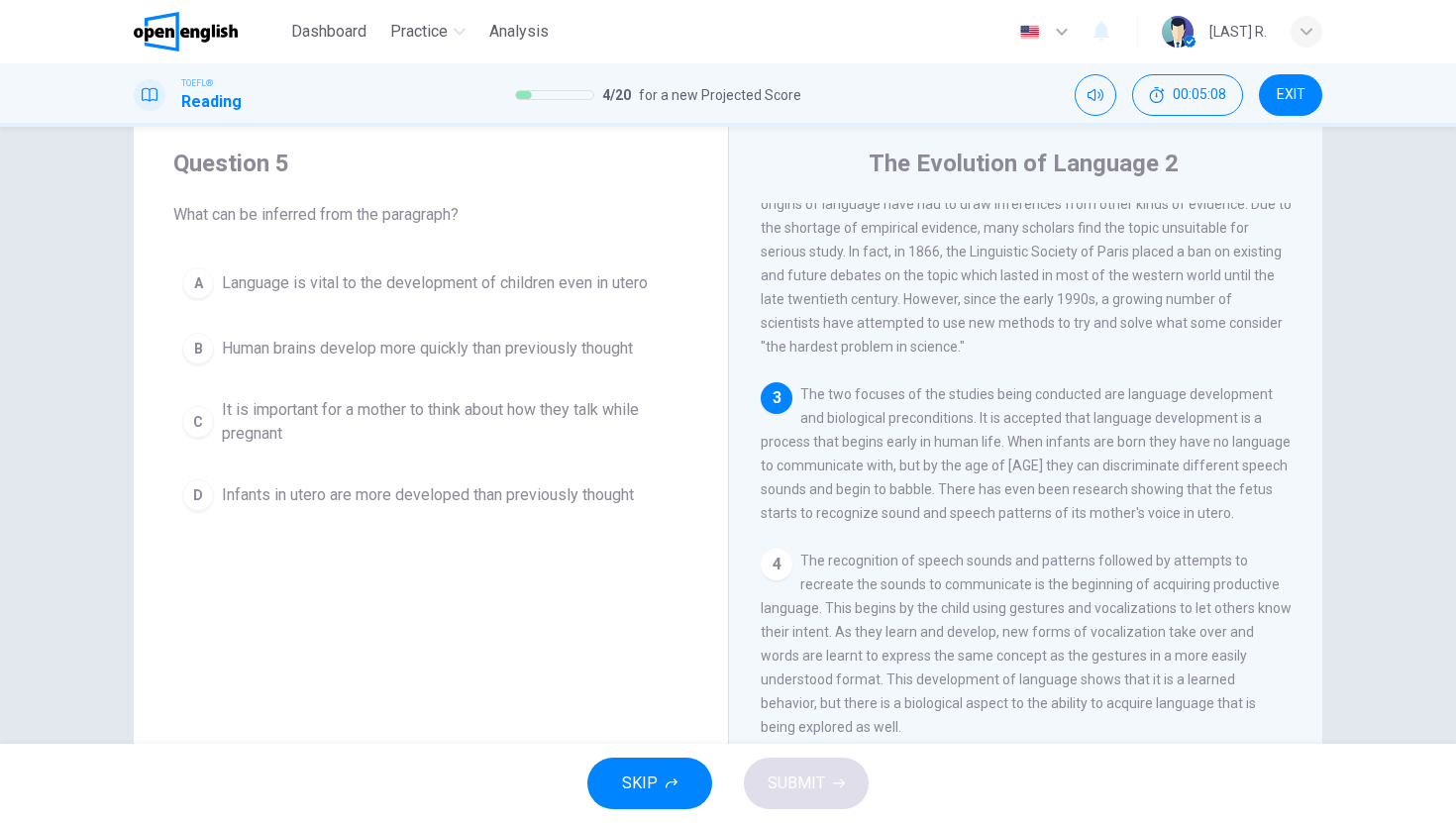 scroll, scrollTop: 251, scrollLeft: 0, axis: vertical 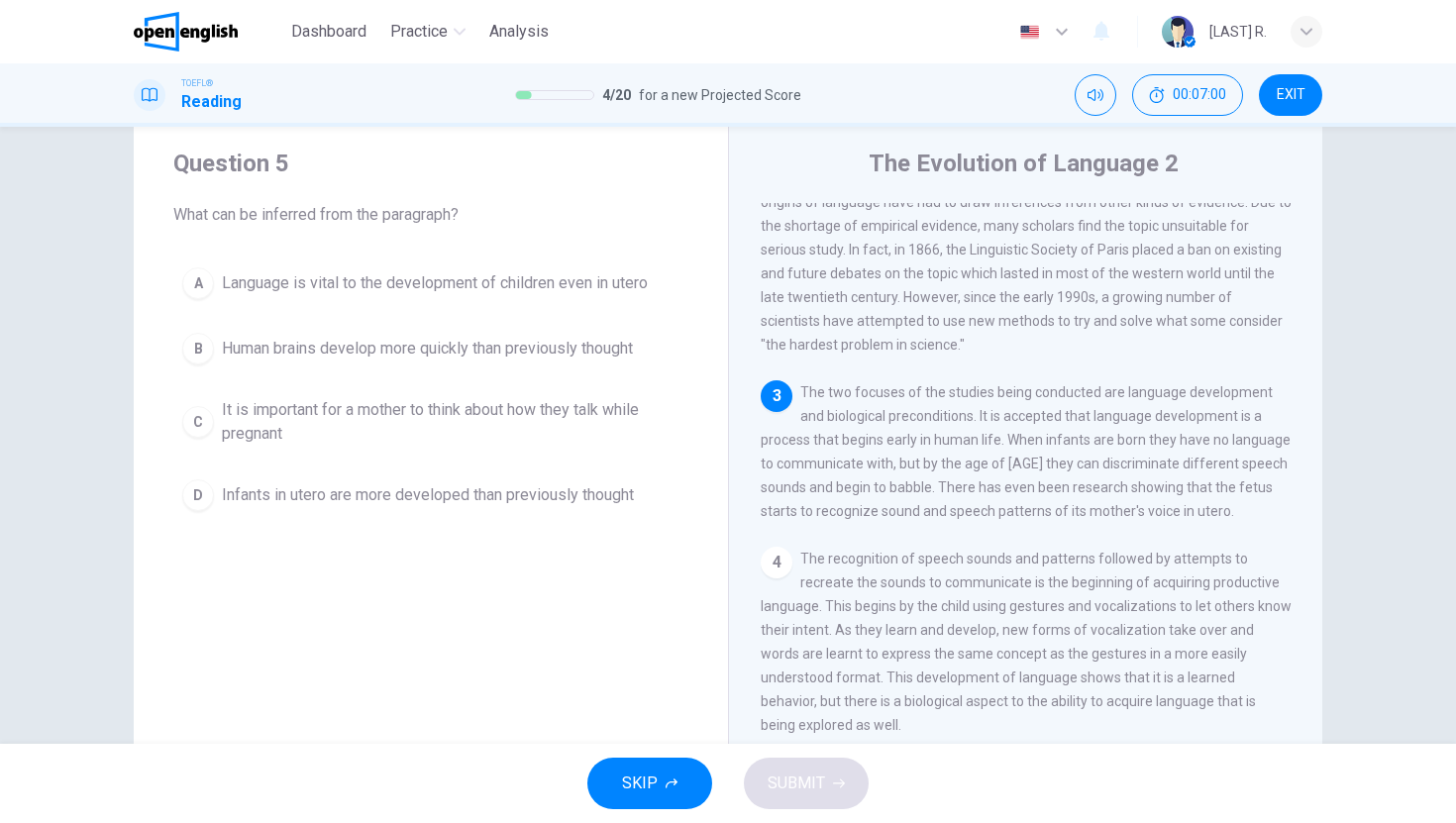 click on "Language is vital to the development of children even in utero" at bounding box center (435, 283) 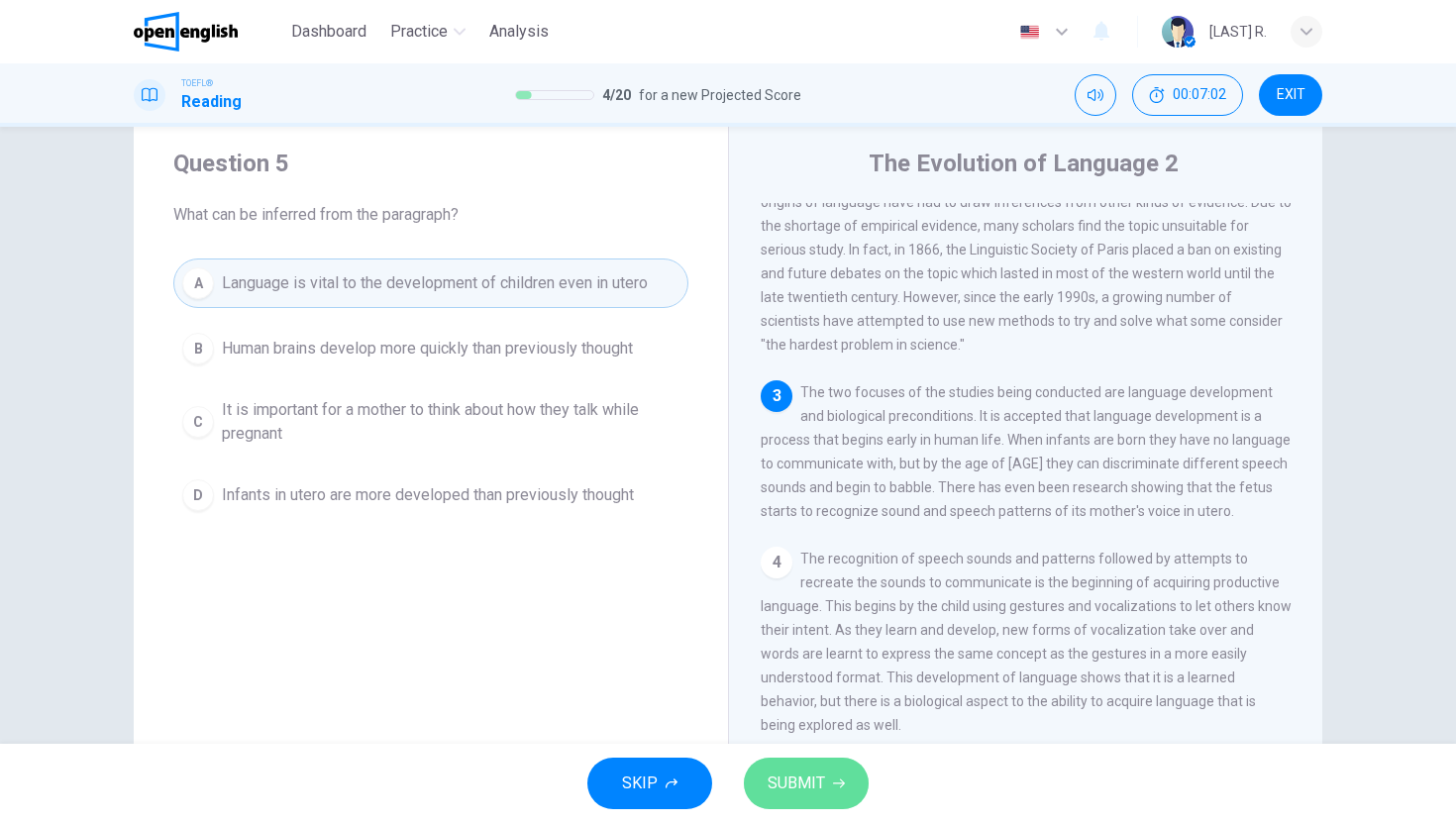 click on "SUBMIT" at bounding box center (796, 783) 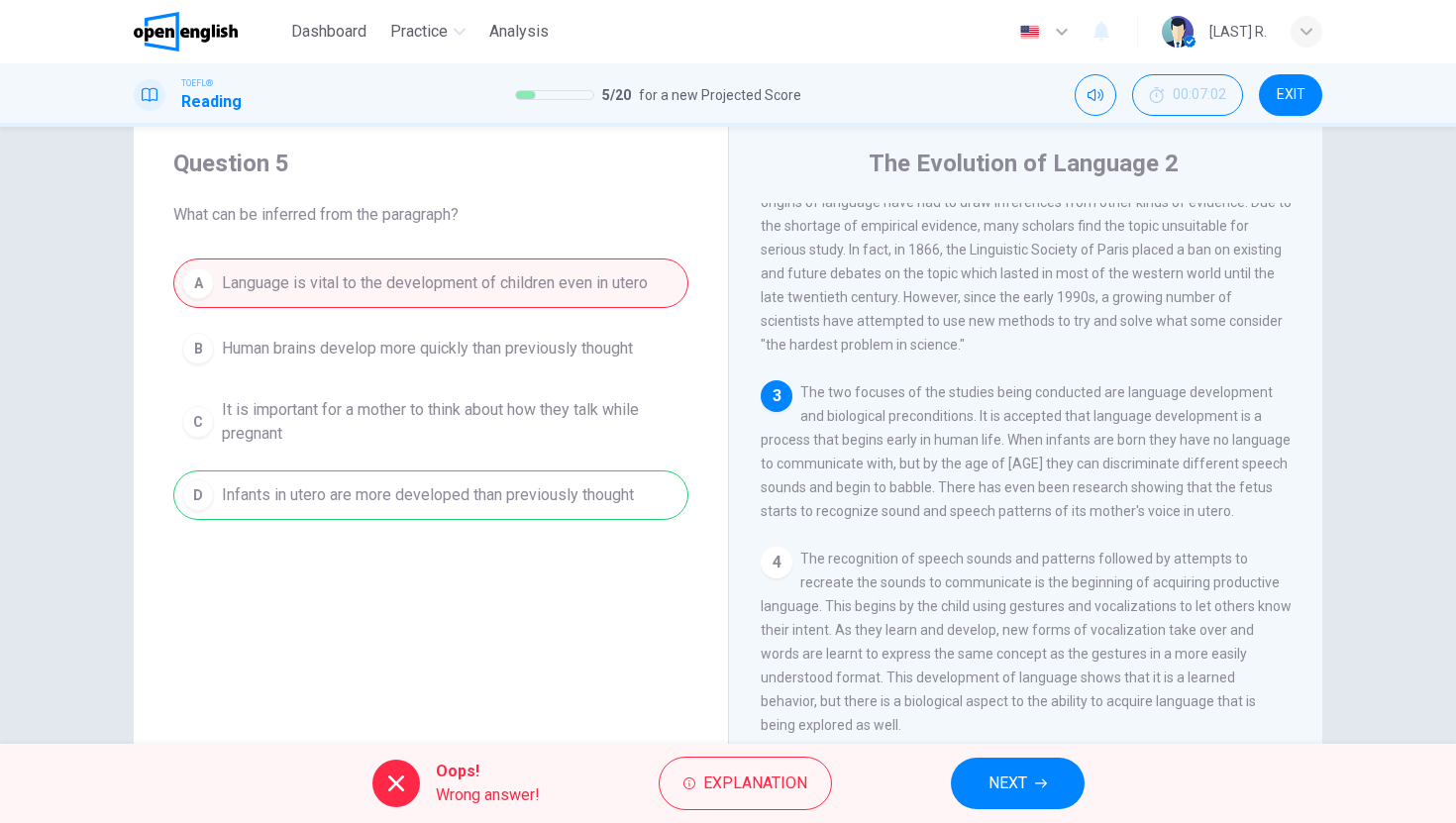 click on "NEXT" at bounding box center [1017, 783] 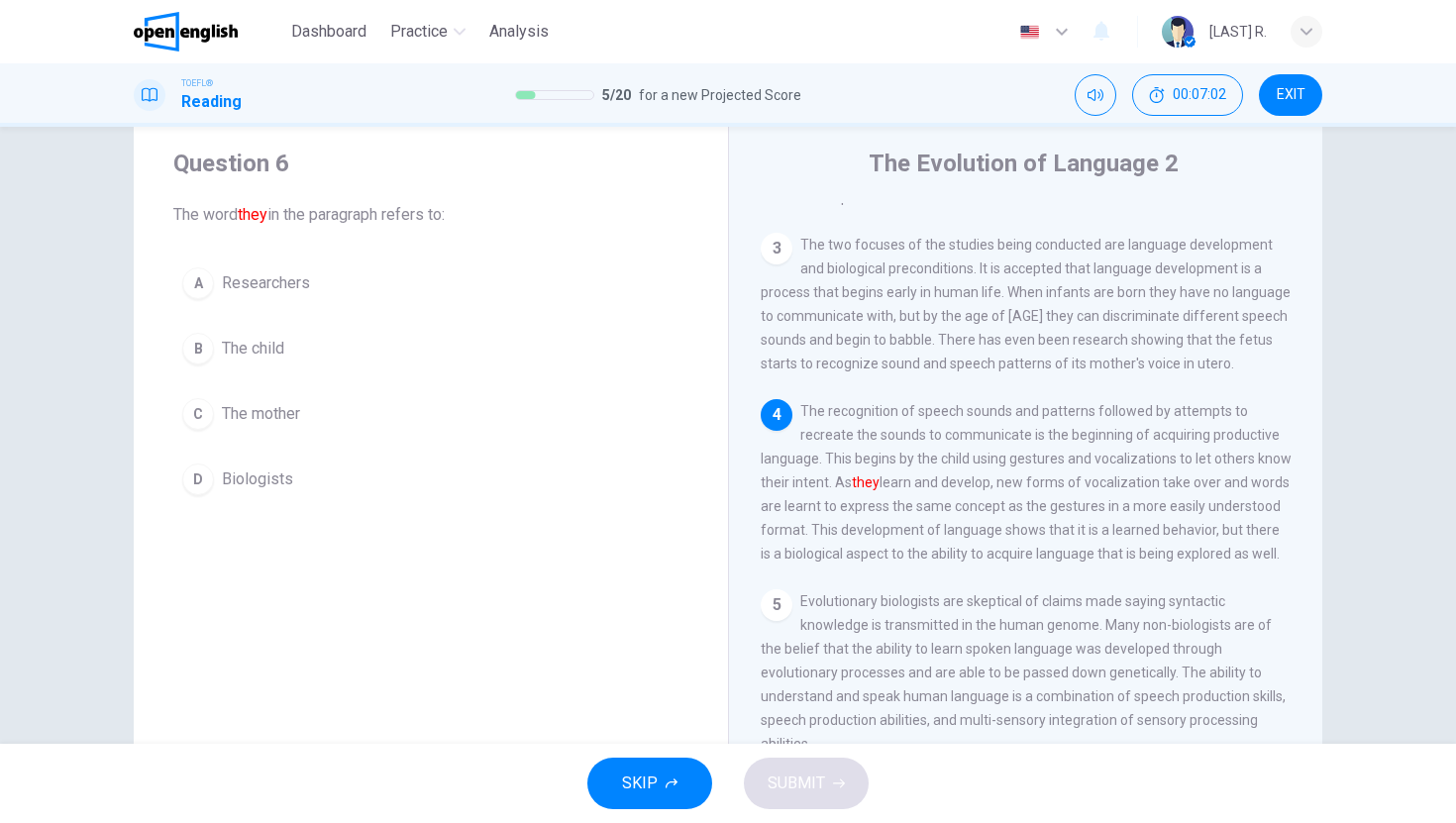 scroll, scrollTop: 418, scrollLeft: 0, axis: vertical 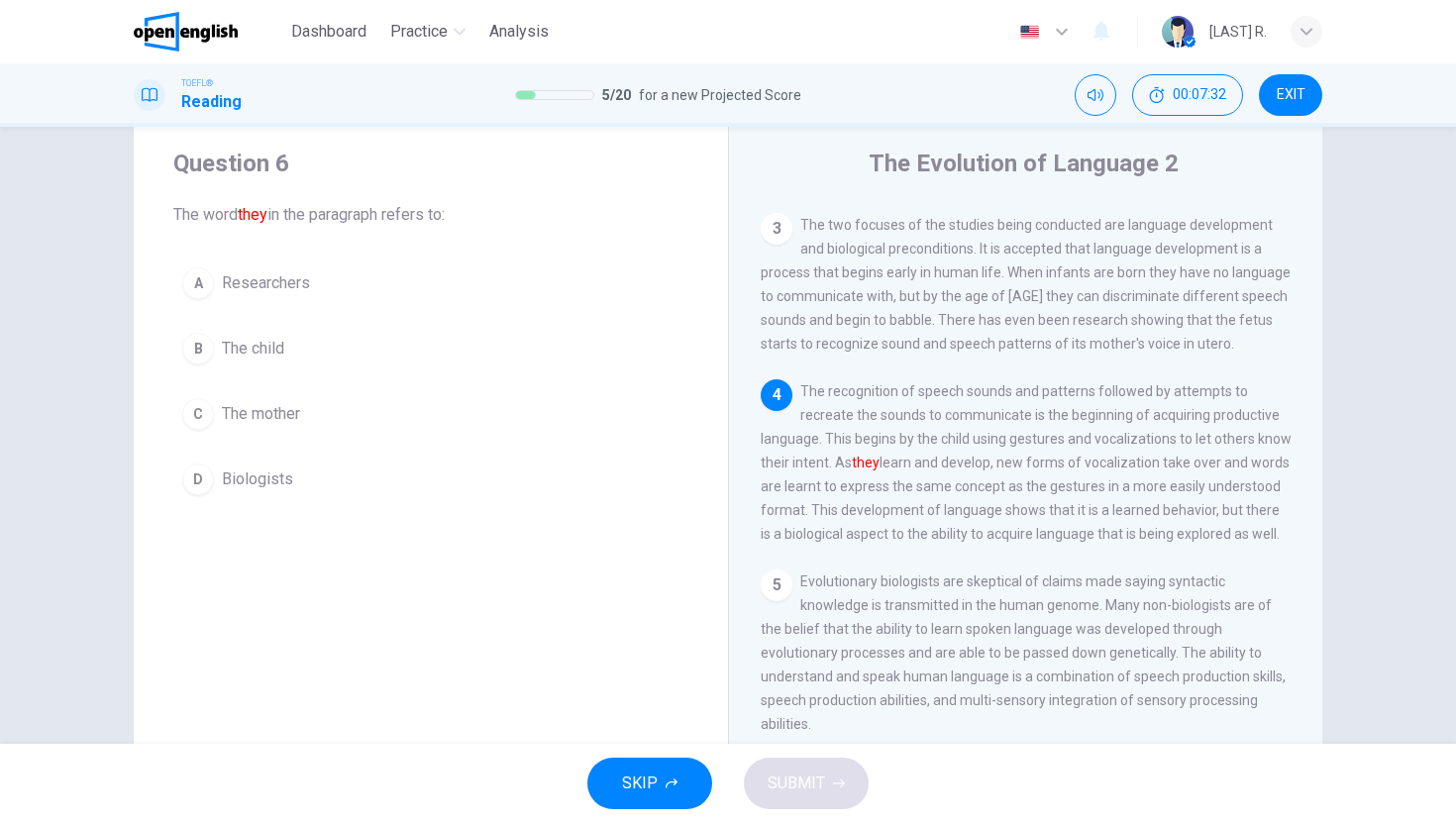 click on "The child" at bounding box center (253, 349) 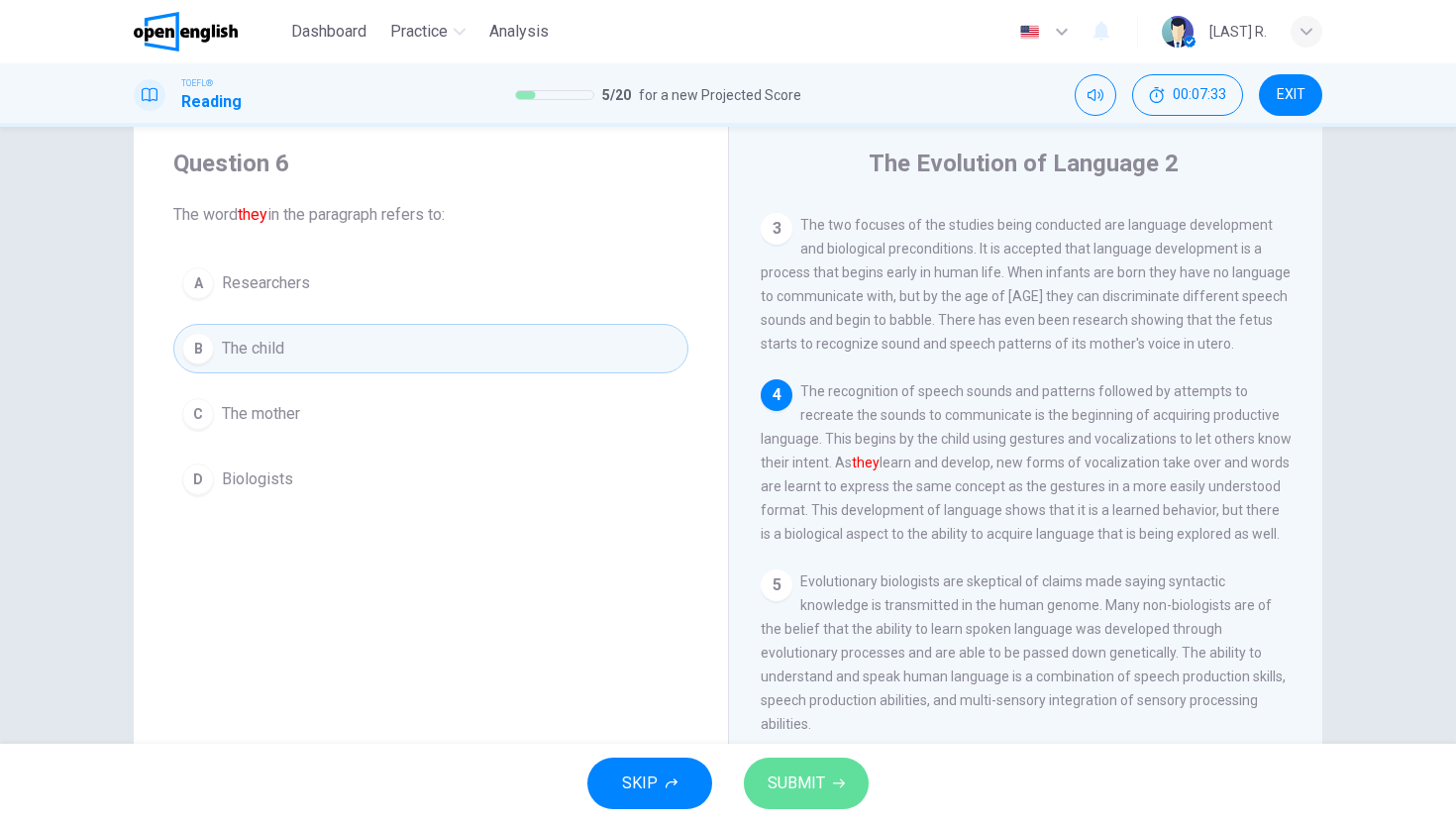 click on "SUBMIT" at bounding box center (796, 783) 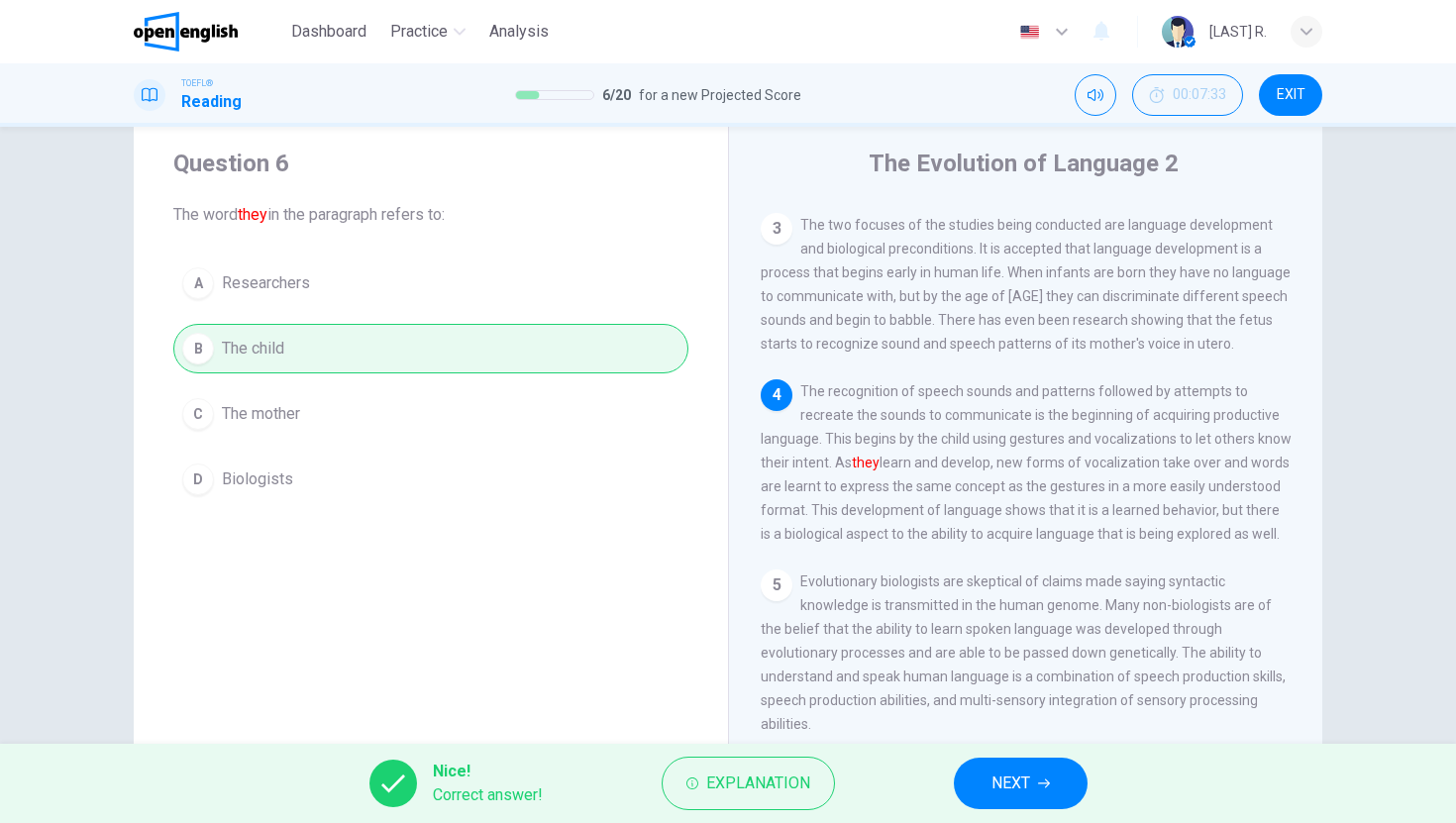 click on "NEXT" at bounding box center [1020, 783] 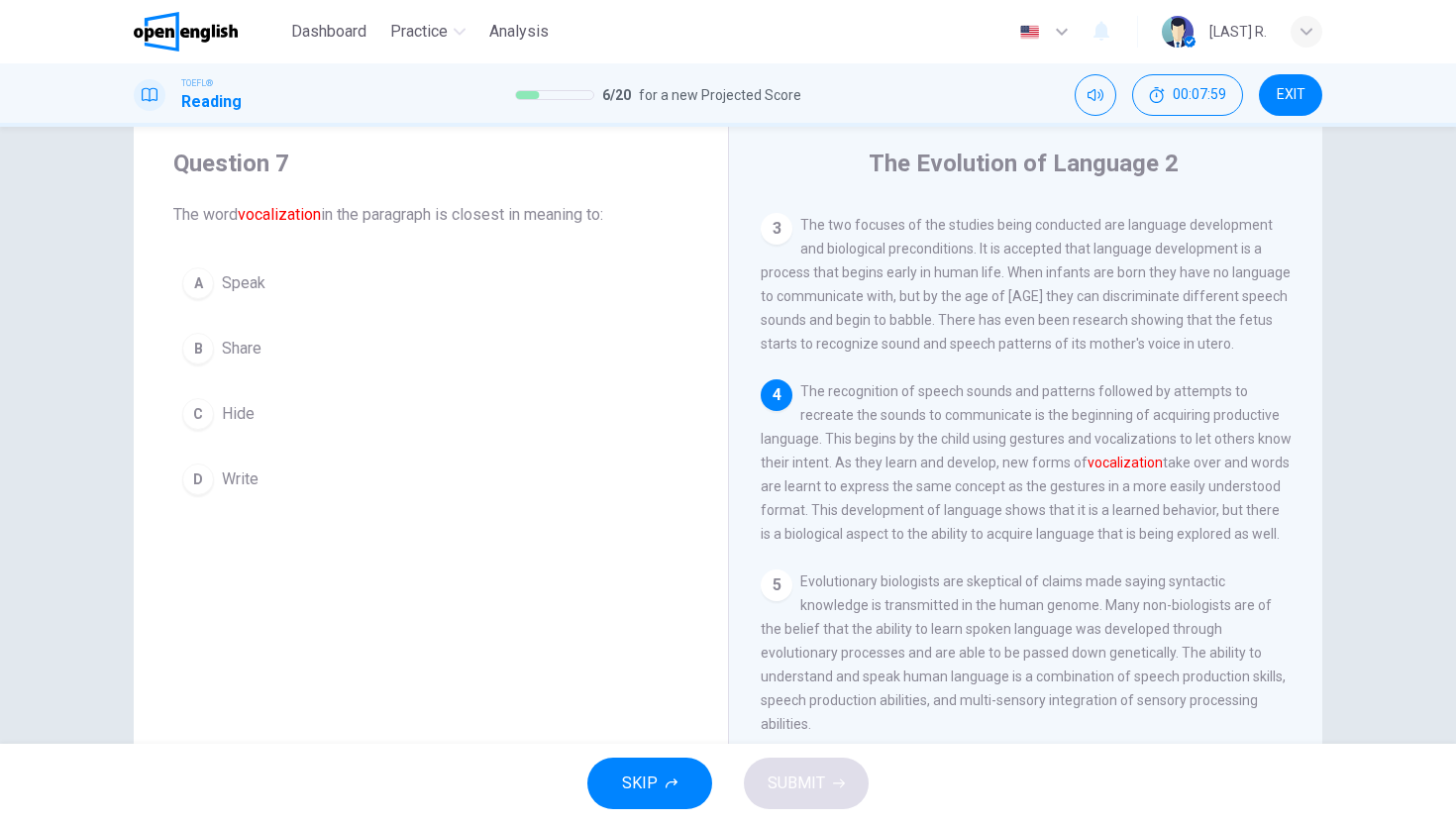 click on "Speak" at bounding box center [244, 283] 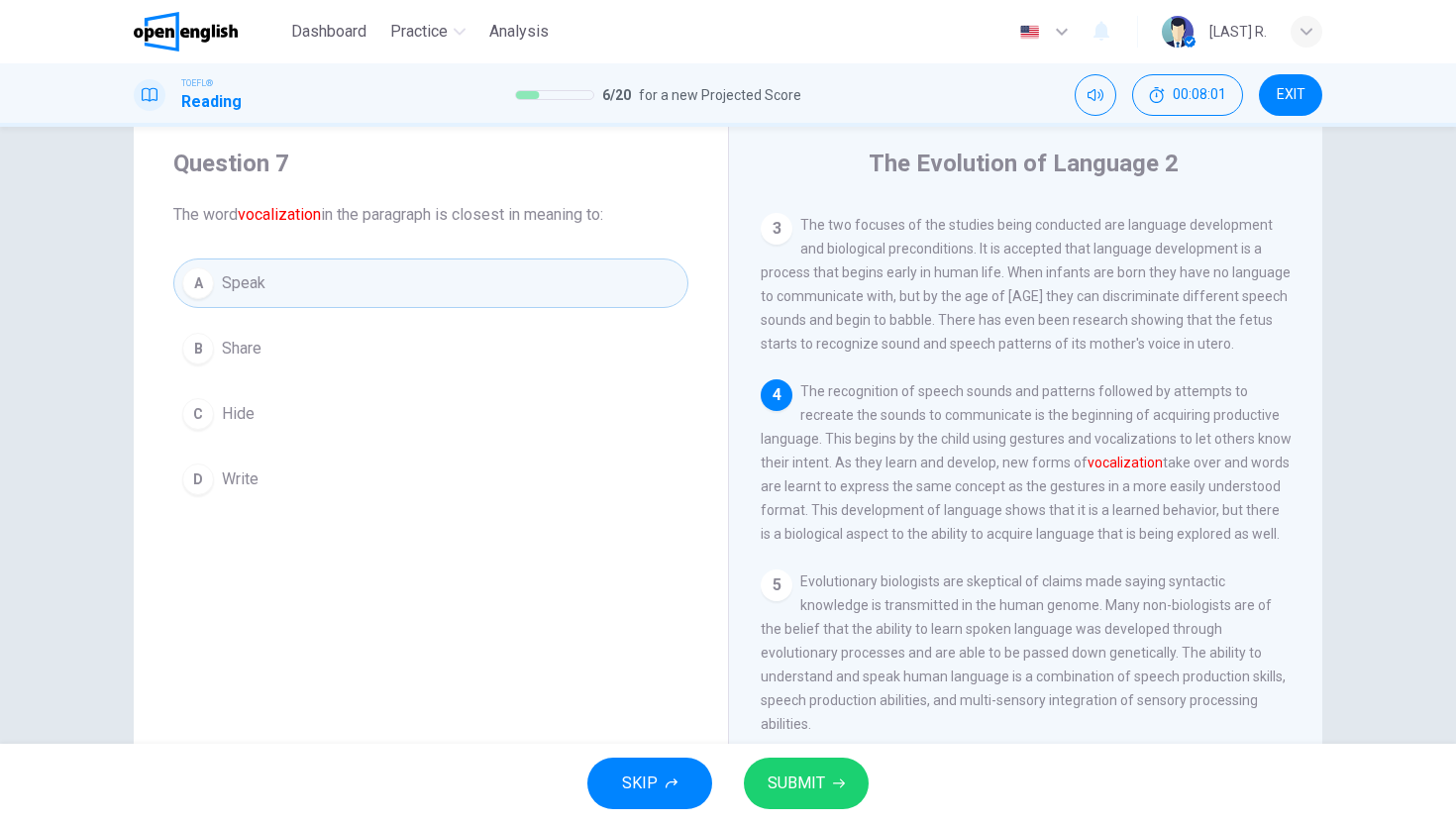 click on "SUBMIT" at bounding box center [796, 783] 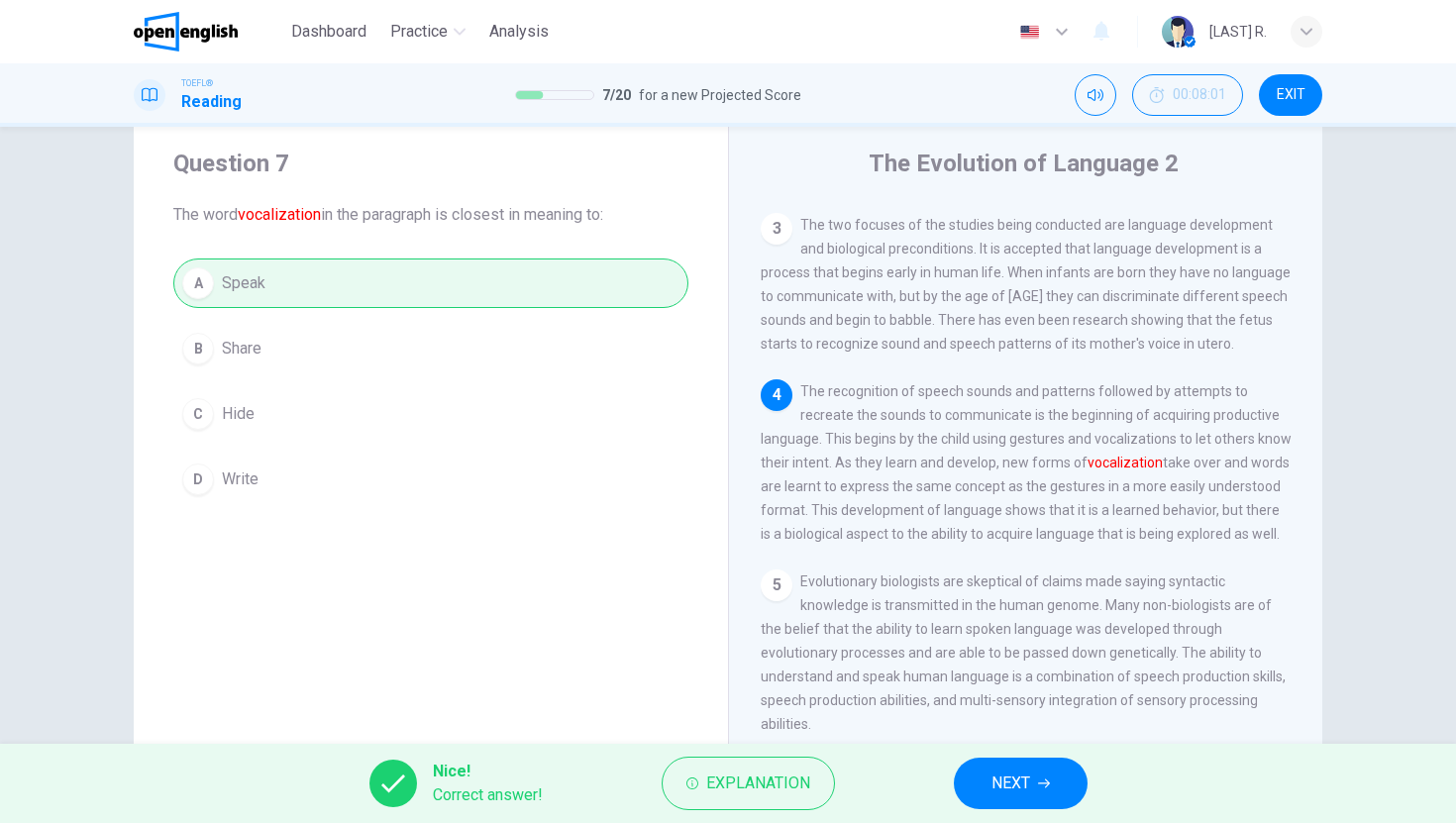 click on "NEXT" at bounding box center [1010, 783] 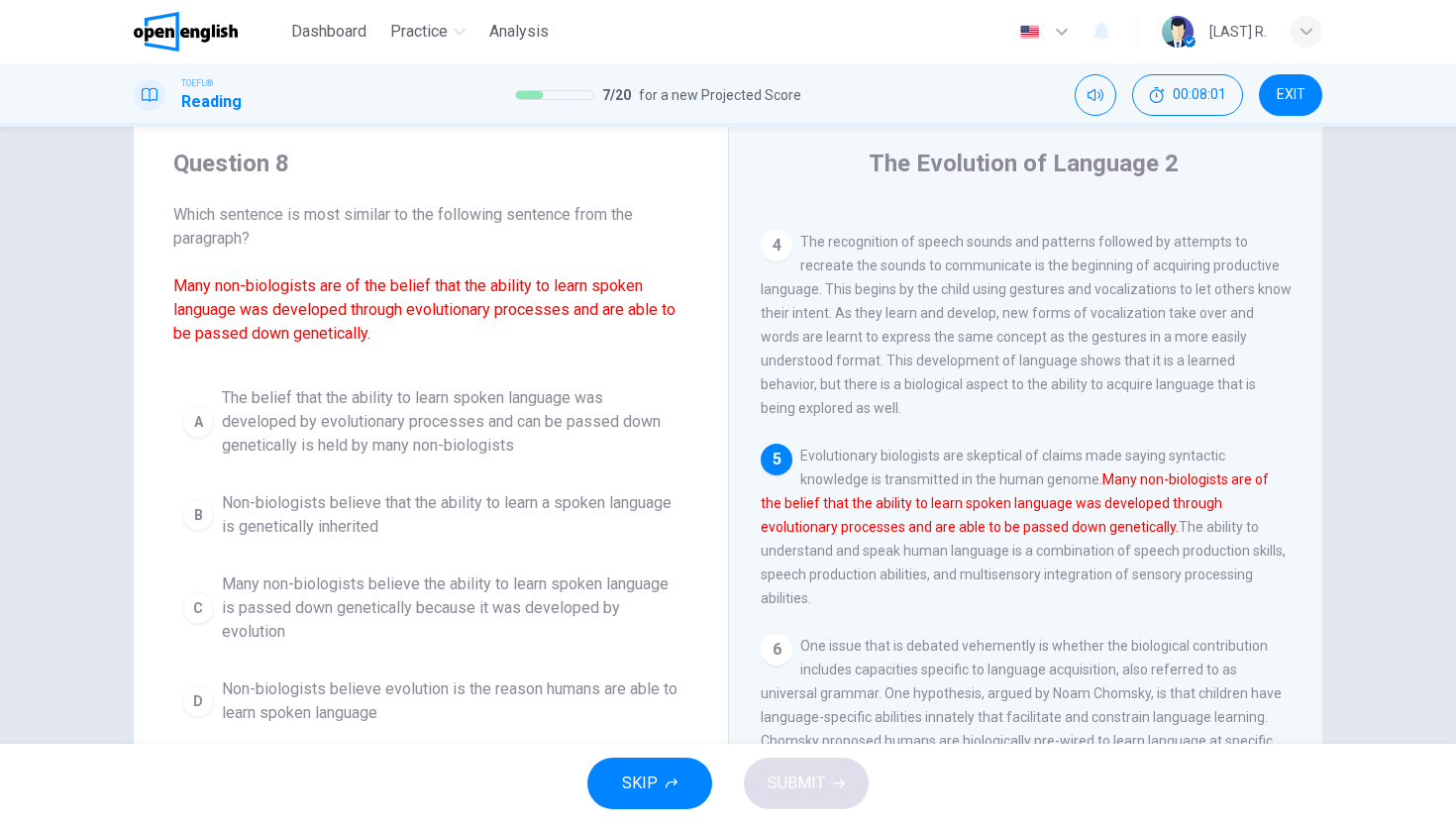 scroll, scrollTop: 590, scrollLeft: 0, axis: vertical 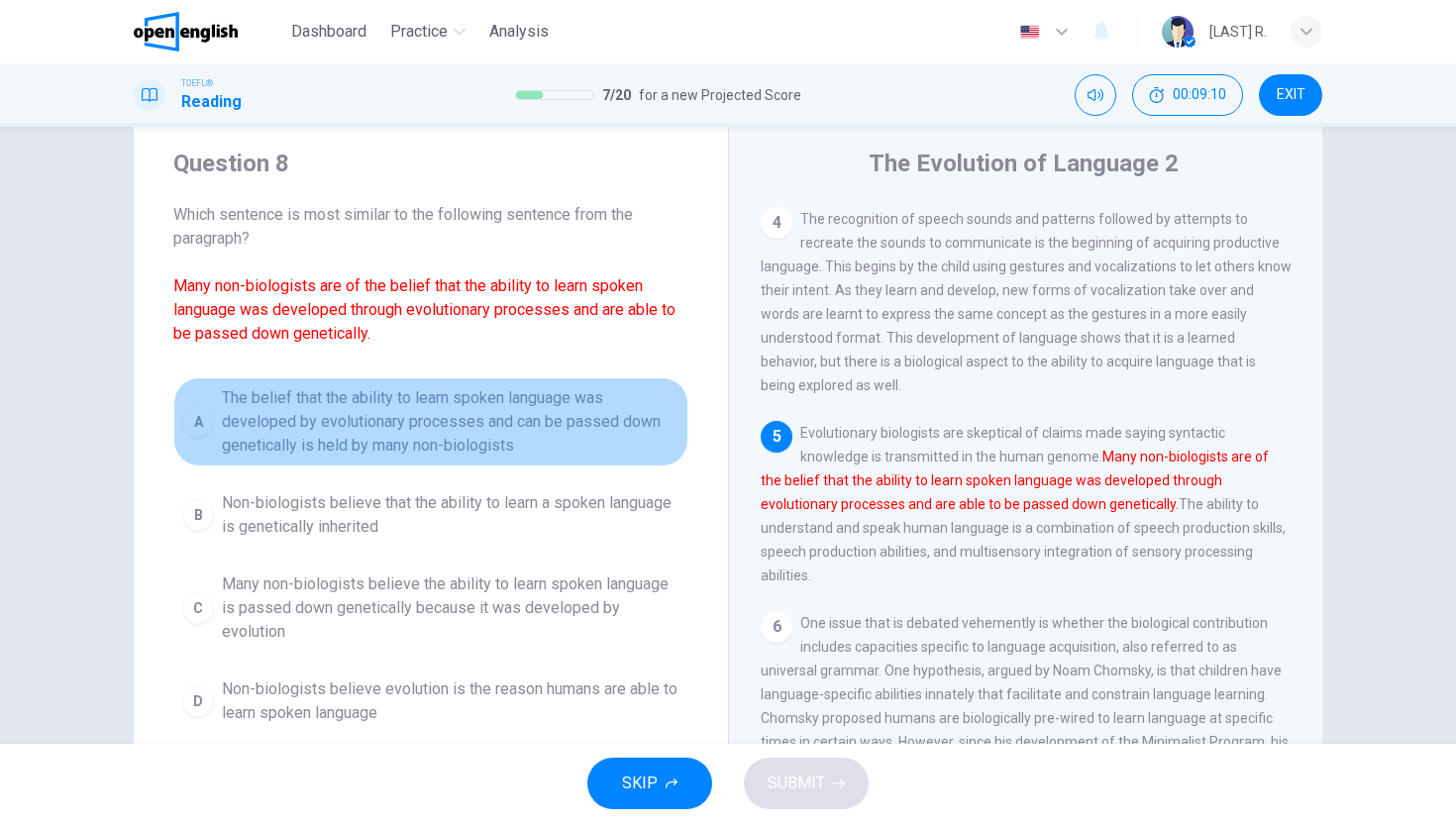 click on "The belief that the ability to learn spoken language was developed by evolutionary processes and can be passed down genetically is held by many non-biologists" at bounding box center (451, 422) 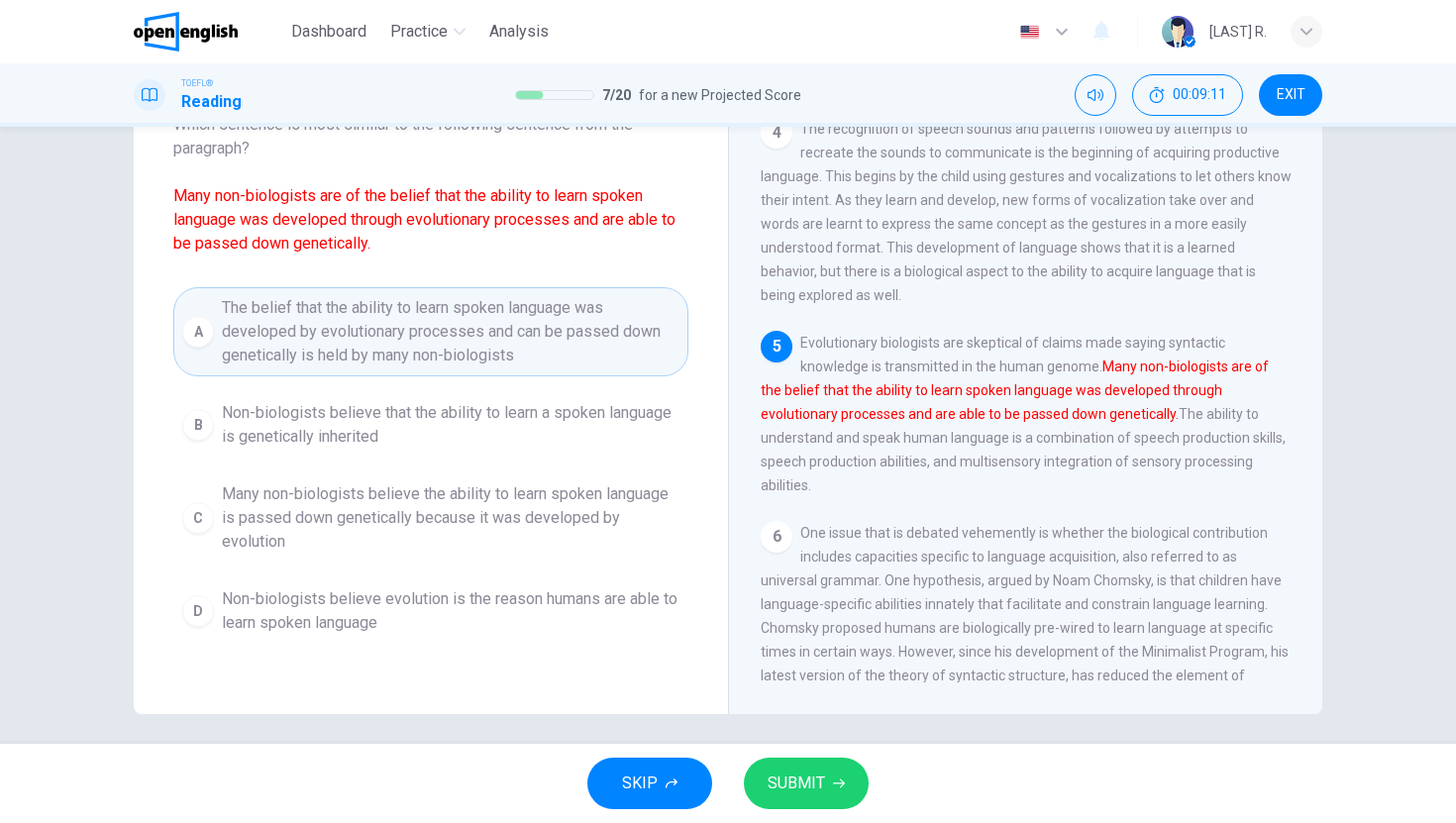 scroll, scrollTop: 145, scrollLeft: 0, axis: vertical 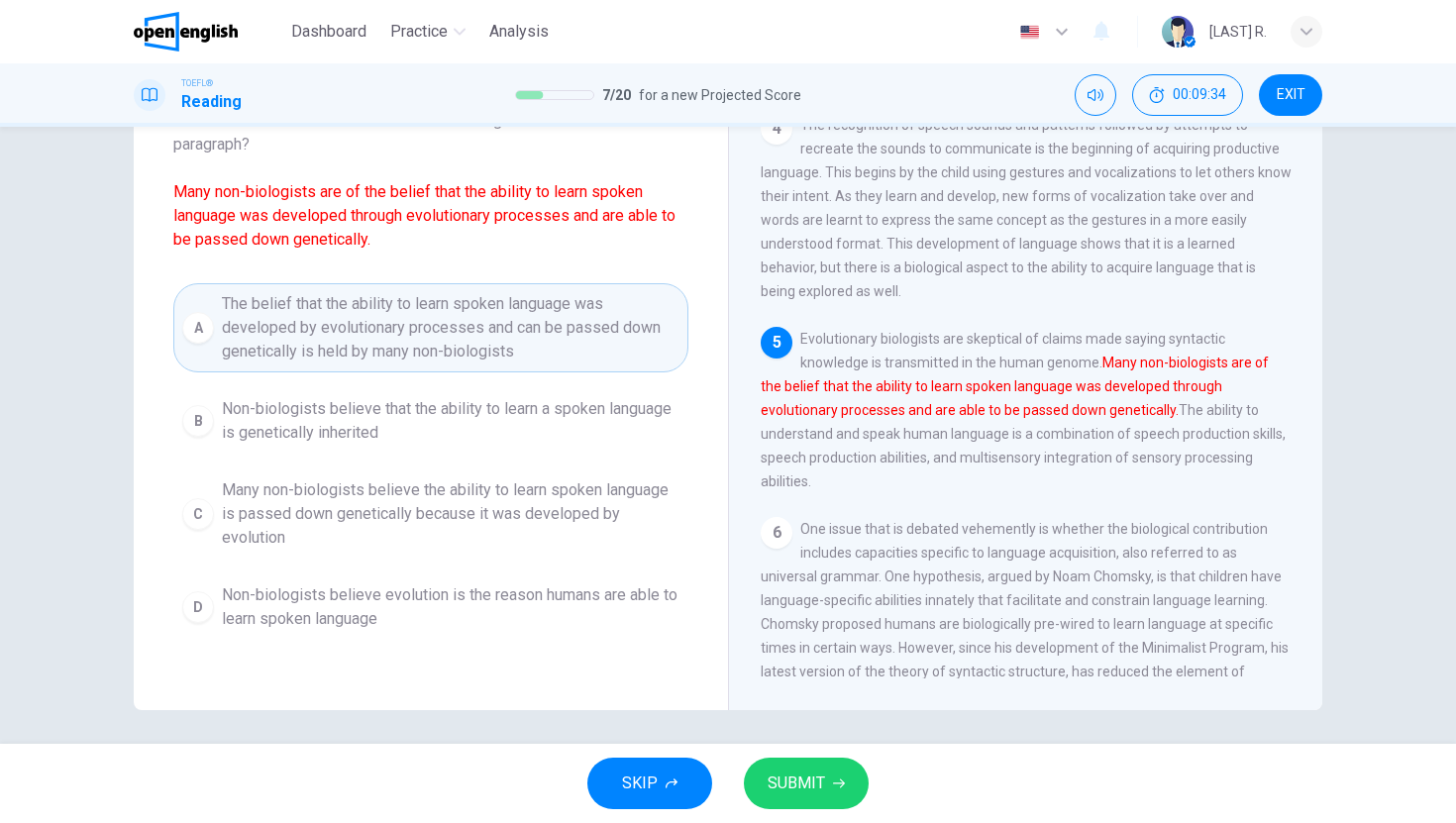 click on "Many non-biologists believe the ability to learn spoken language is passed down genetically because it was developed by evolution" at bounding box center (451, 514) 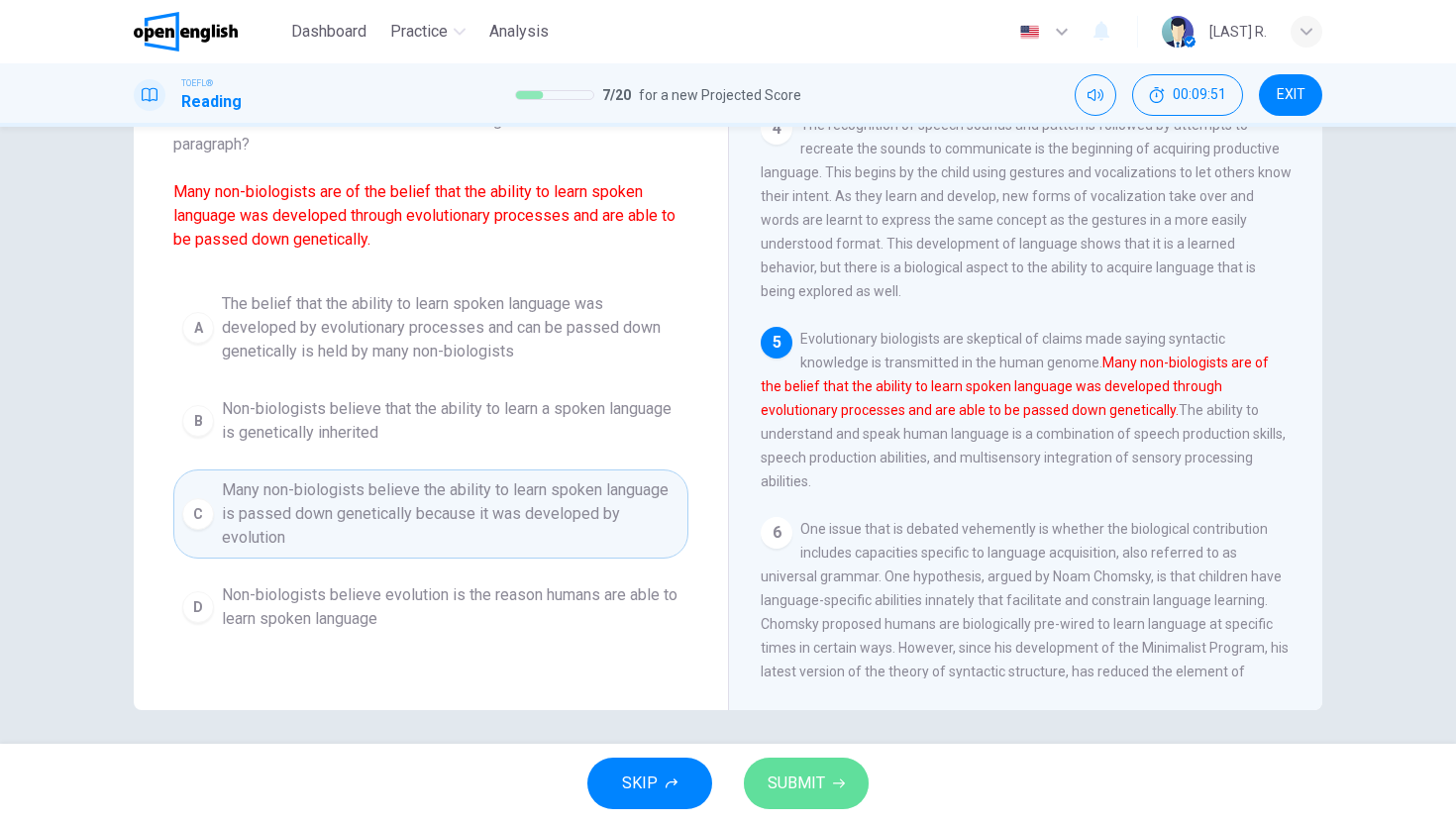 click on "SUBMIT" at bounding box center (806, 783) 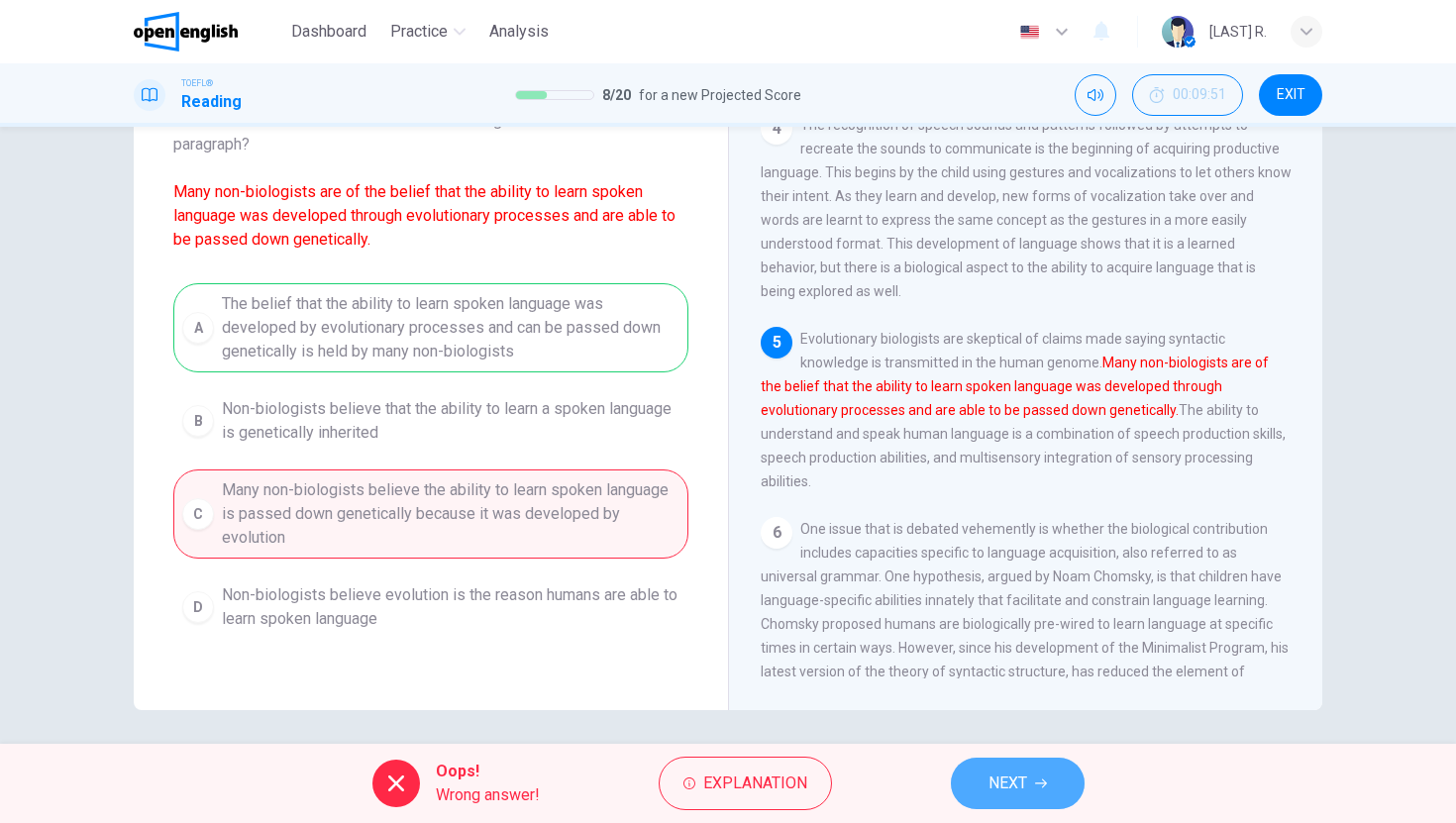 click on "NEXT" at bounding box center [1007, 783] 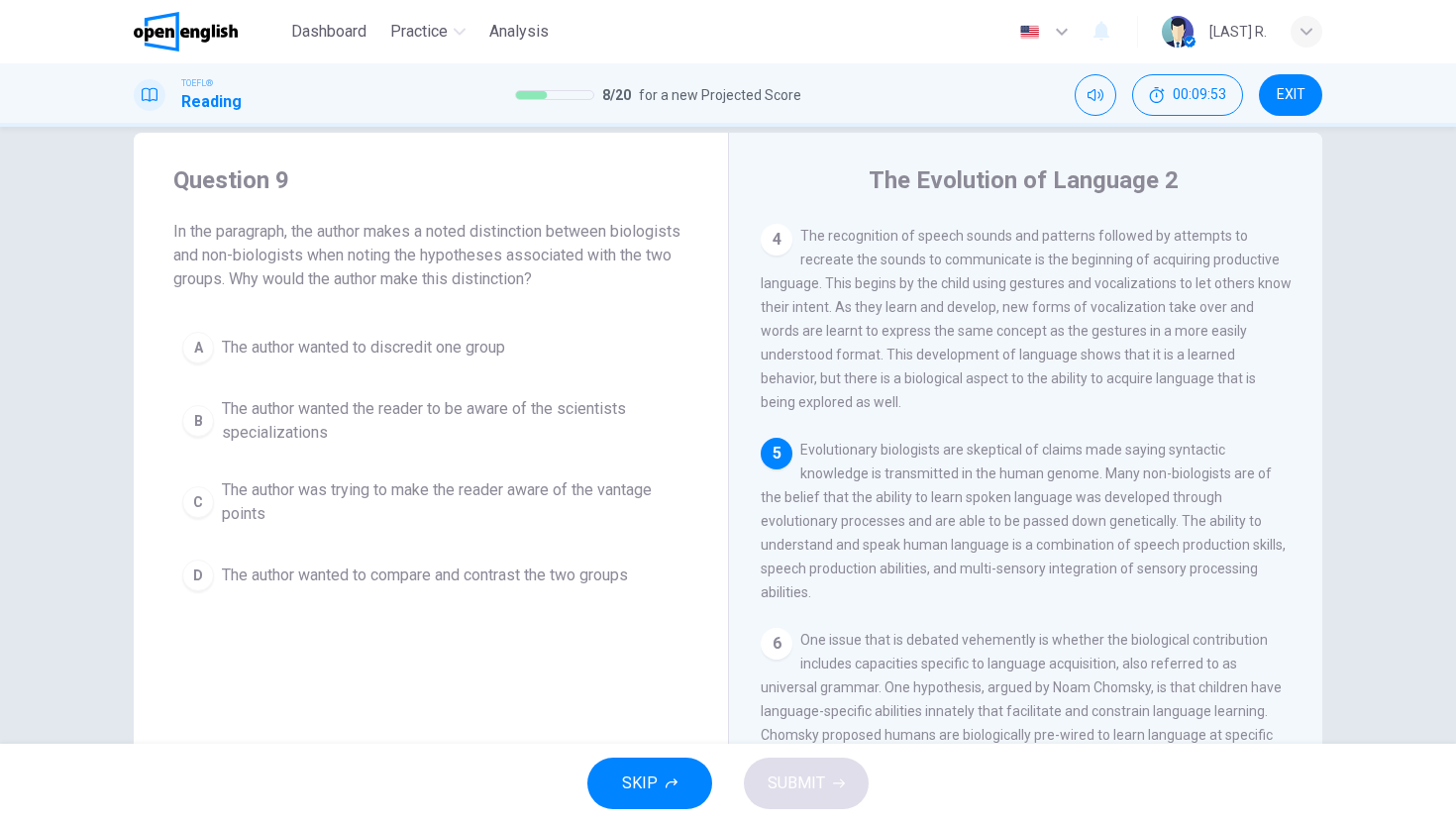 scroll, scrollTop: 39, scrollLeft: 0, axis: vertical 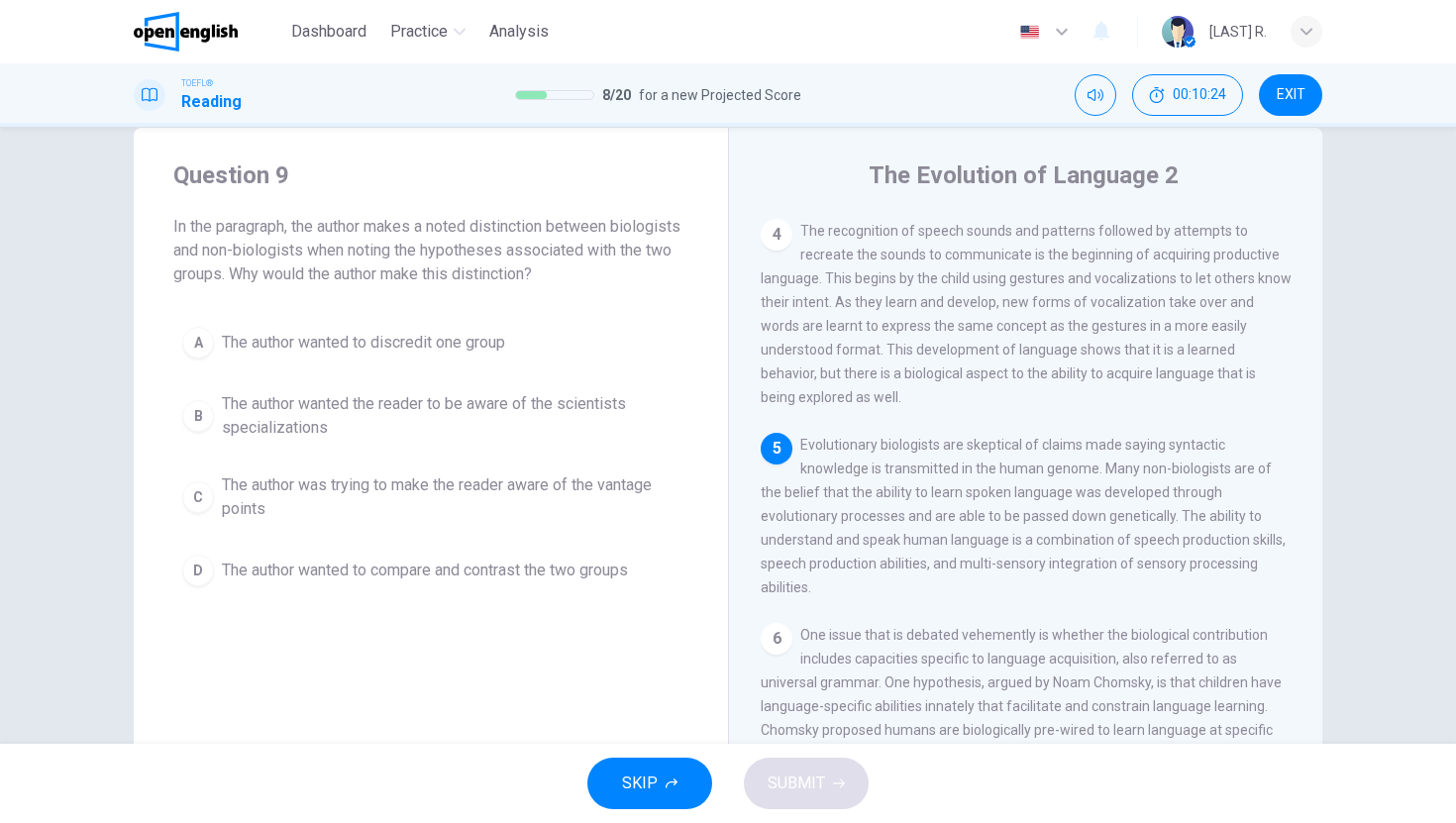 click on "The author wanted to compare and contrast the two groups" at bounding box center [425, 570] 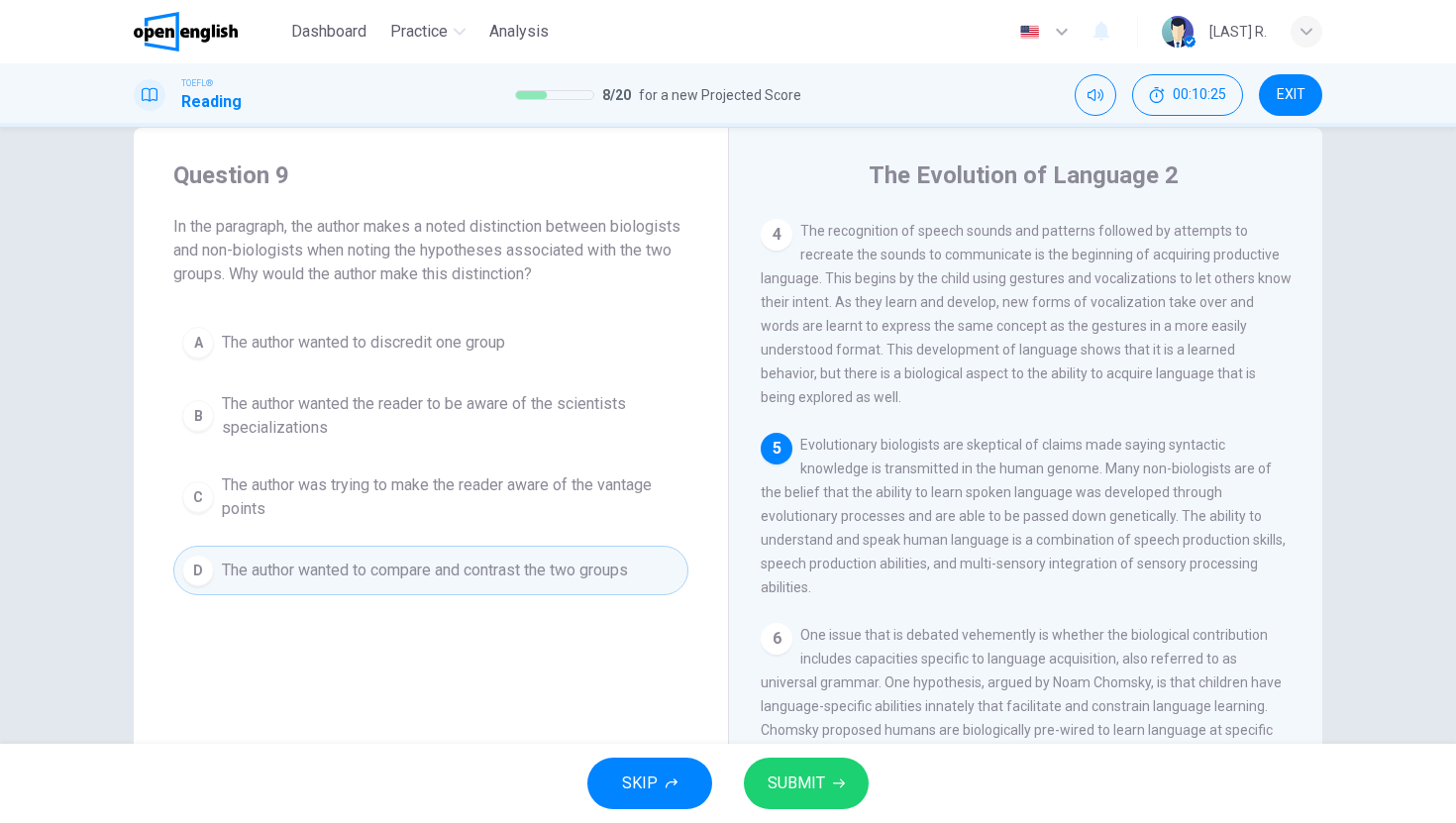 click on "SUBMIT" at bounding box center (806, 783) 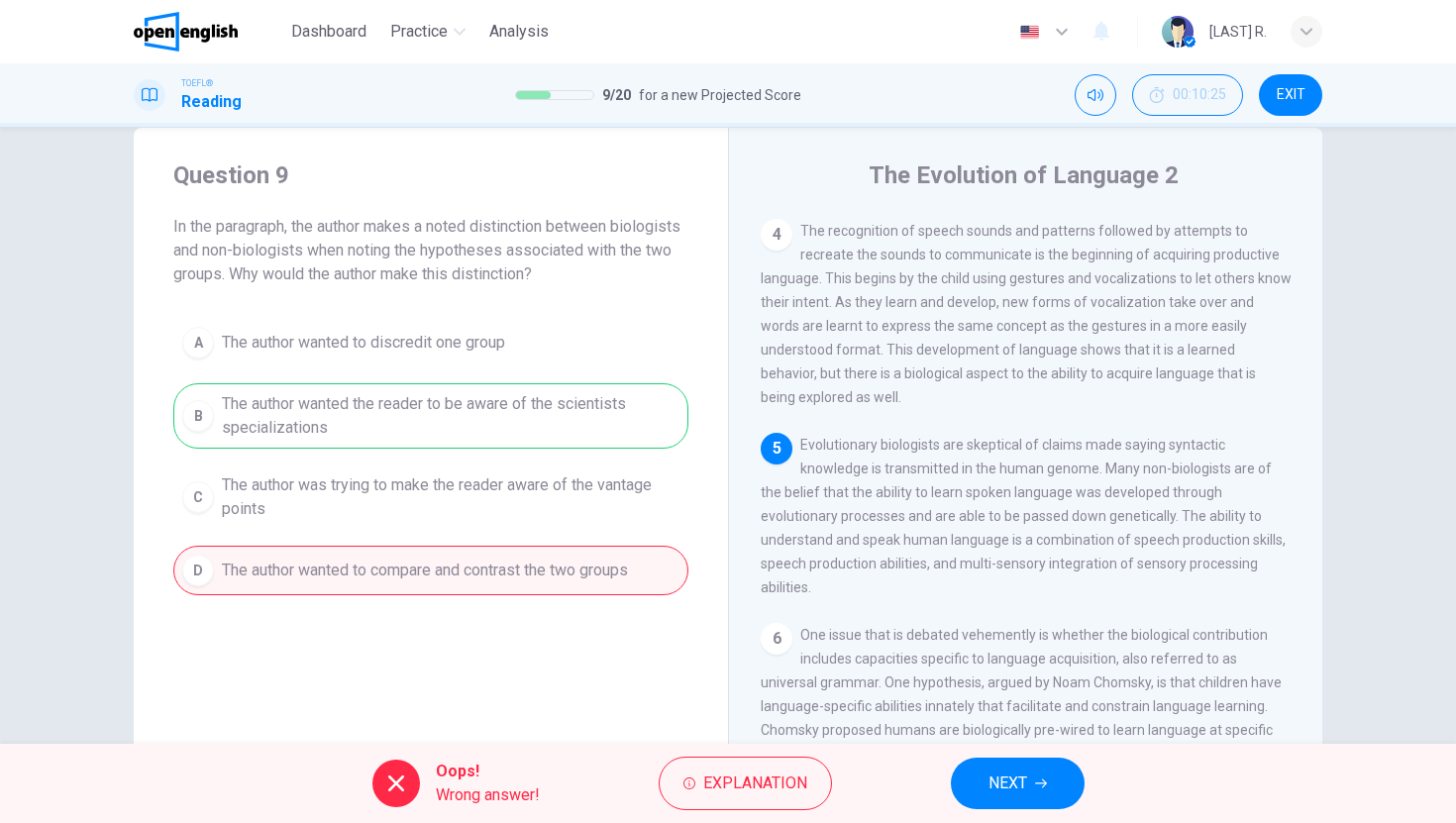 click 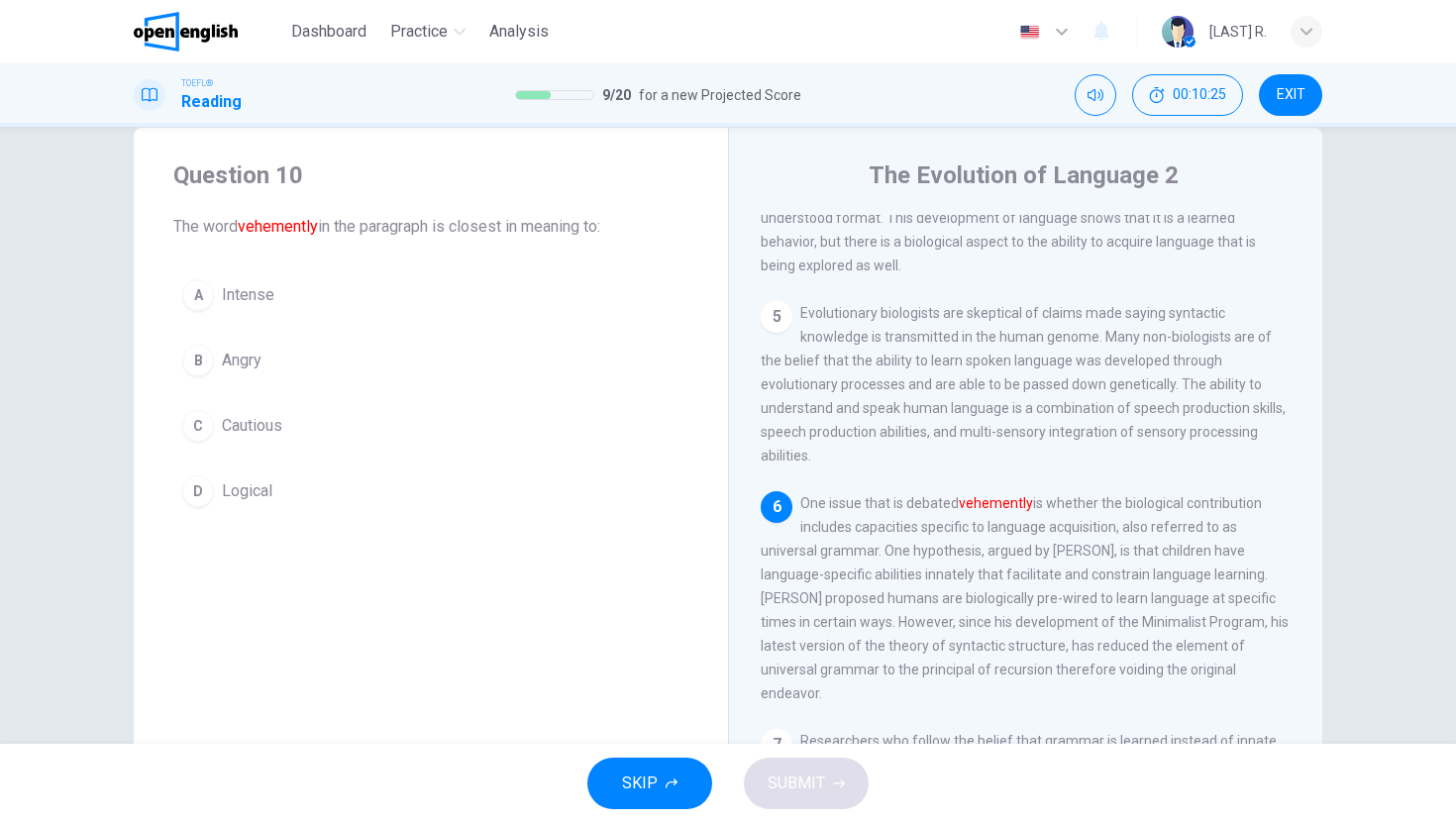 scroll, scrollTop: 785, scrollLeft: 0, axis: vertical 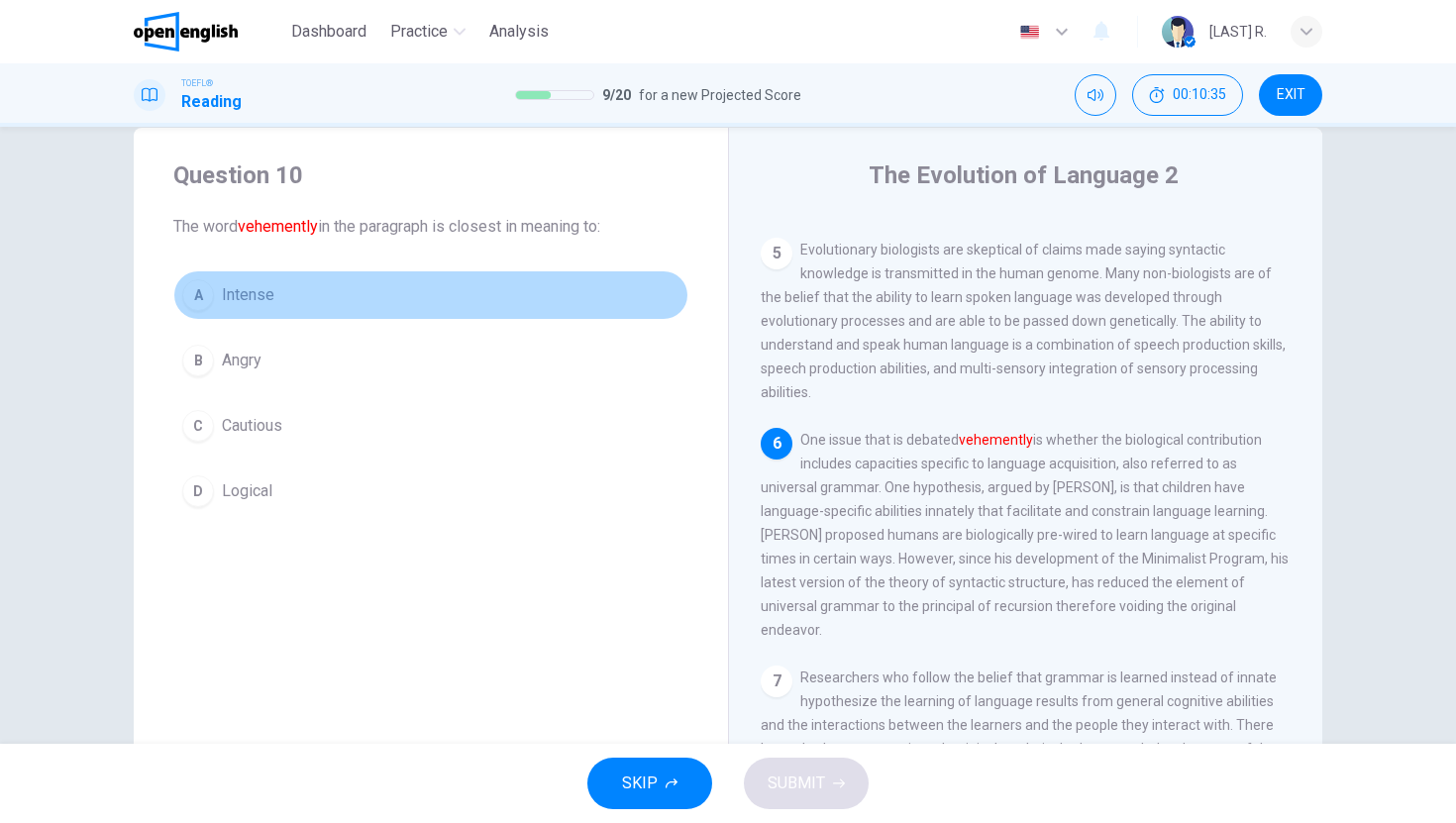 click on "Intense" at bounding box center (248, 295) 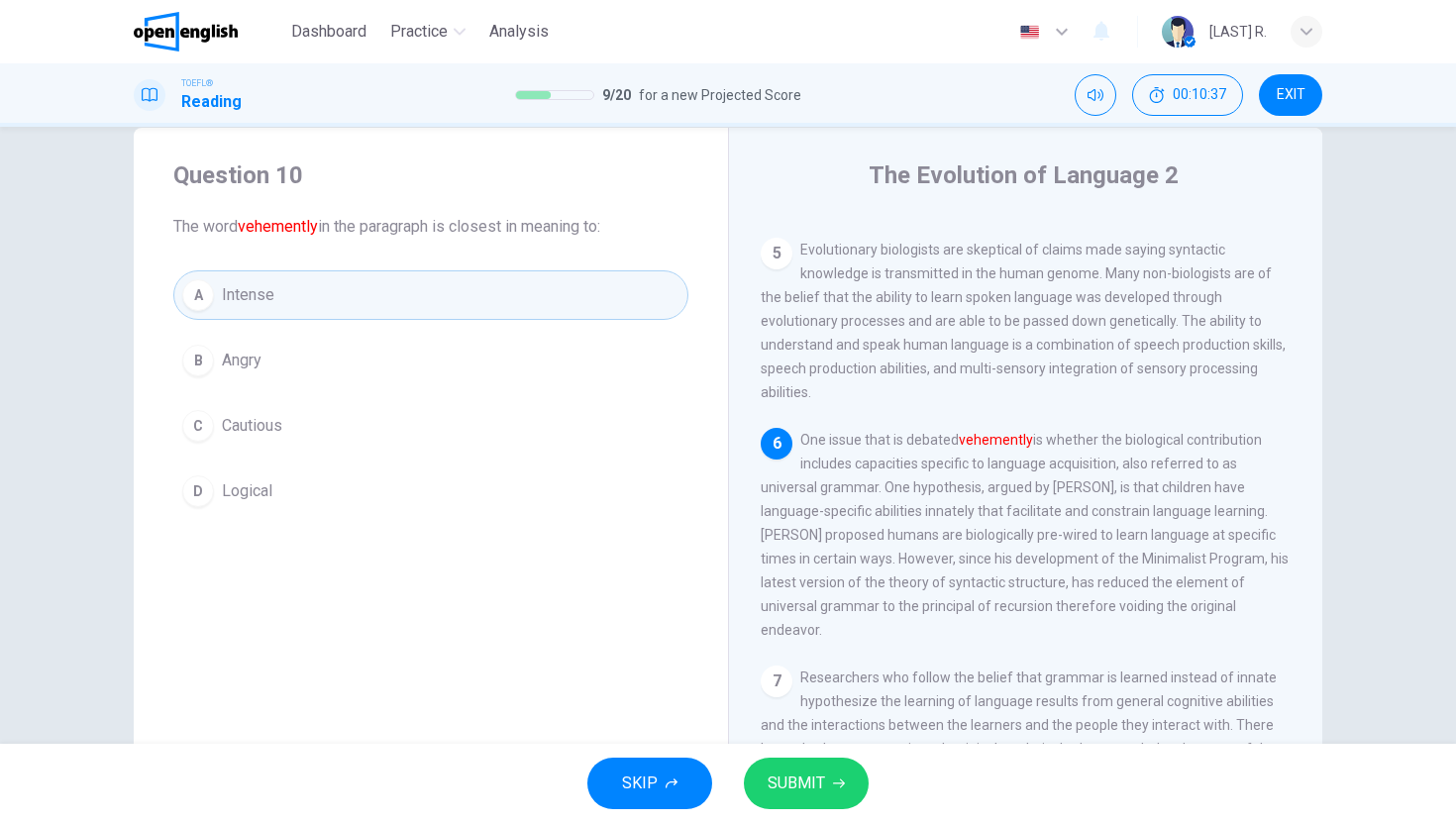 click 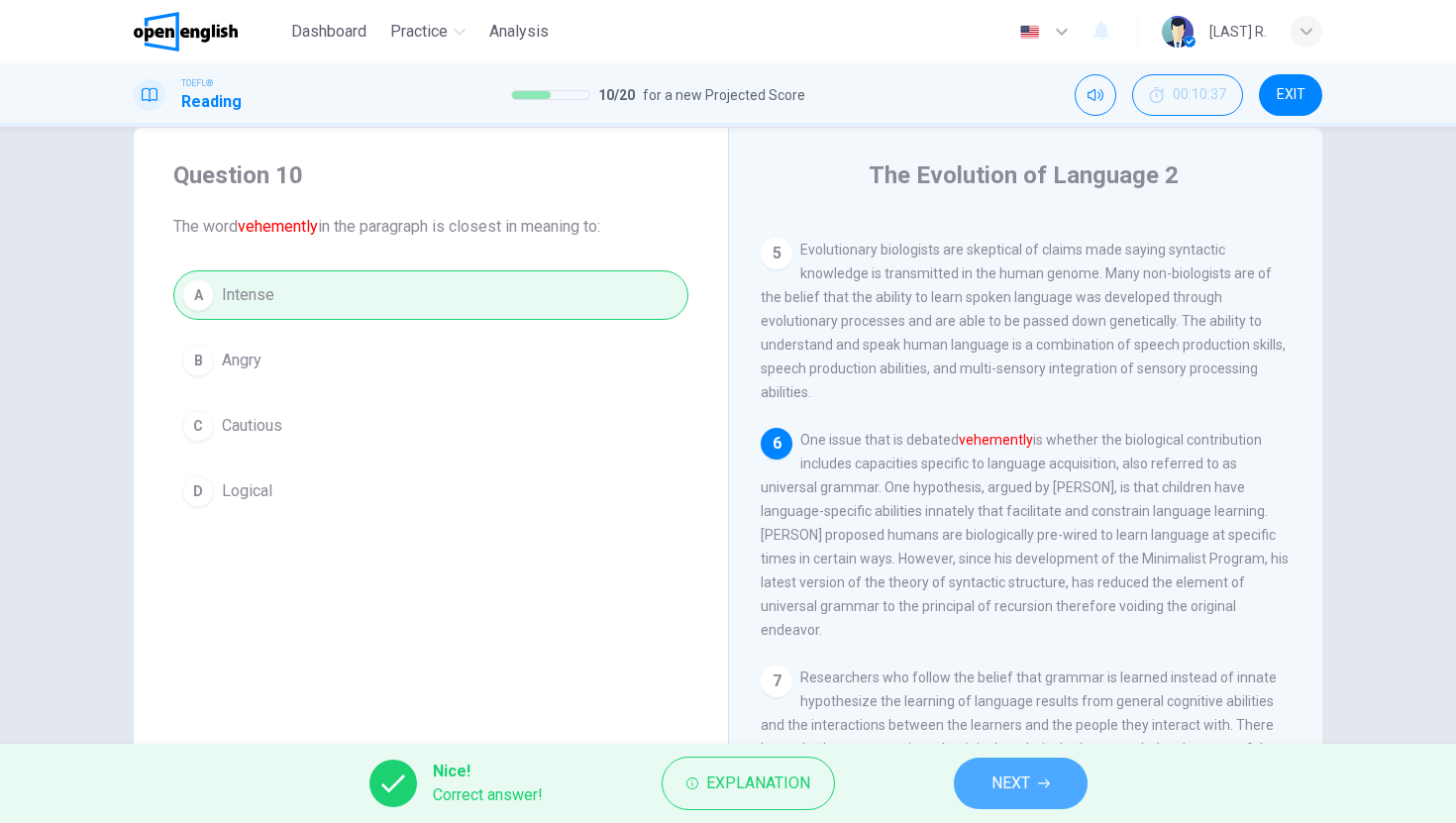 click on "NEXT" at bounding box center (1010, 783) 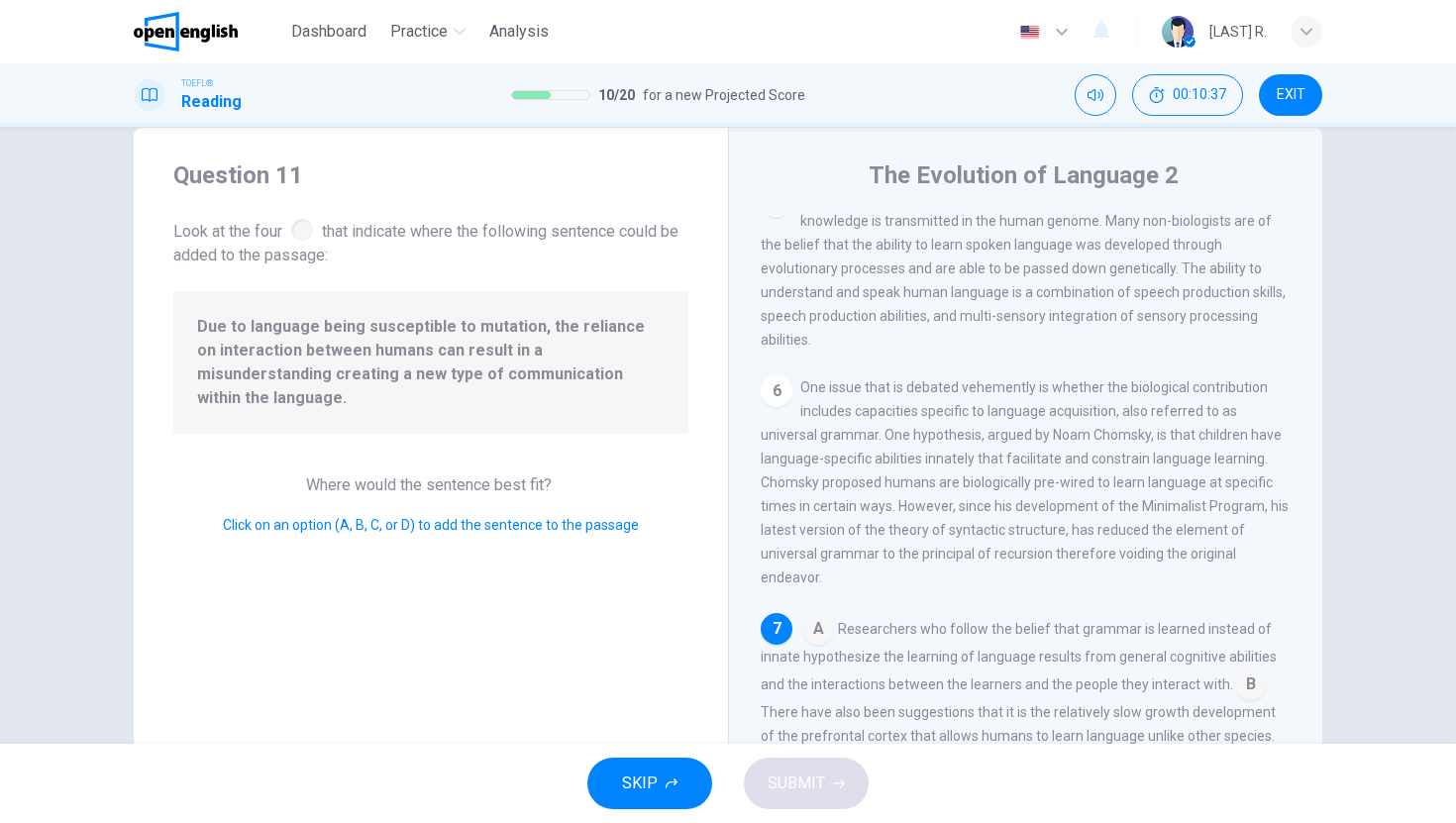scroll, scrollTop: 860, scrollLeft: 0, axis: vertical 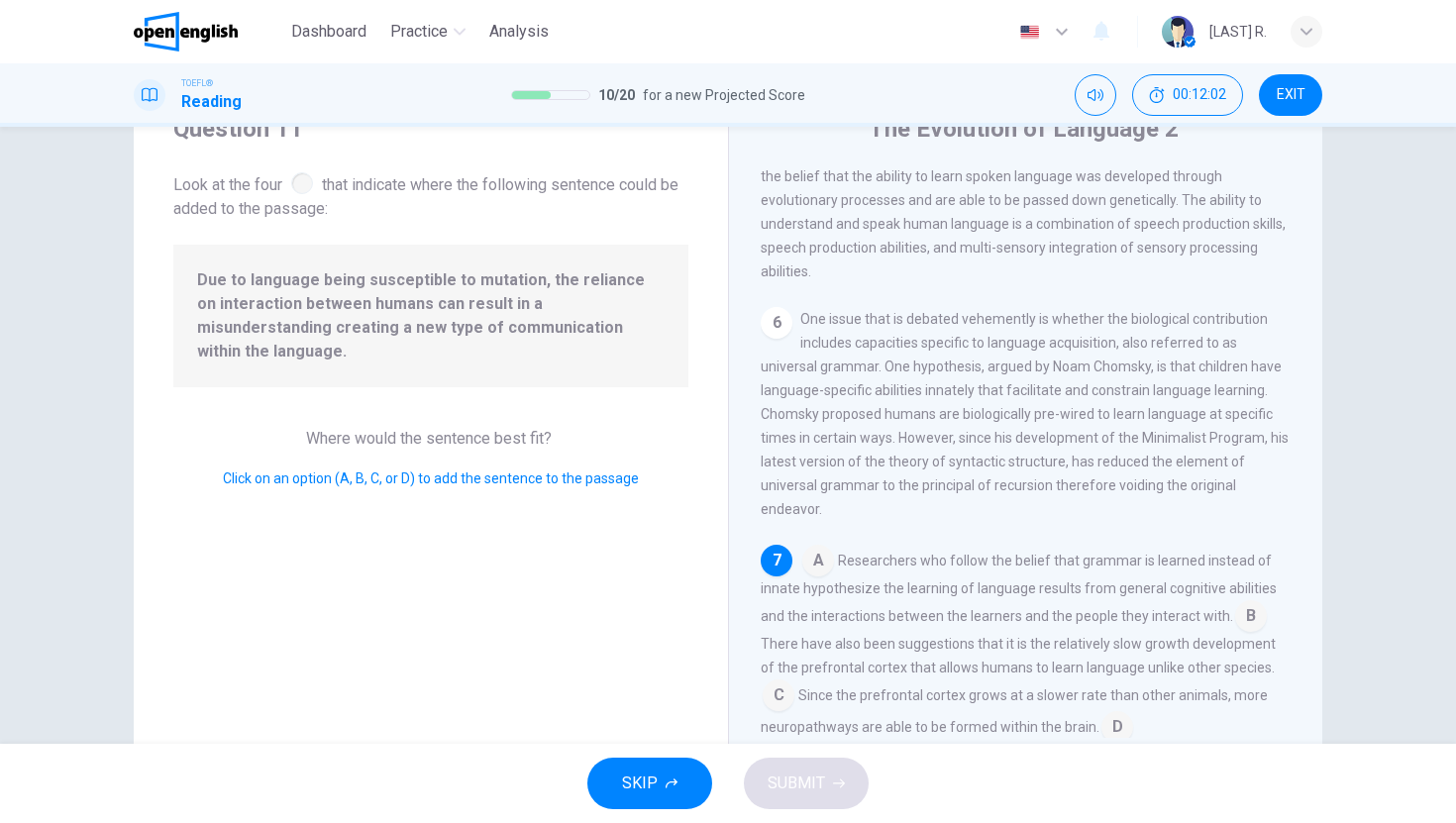 click at bounding box center (302, 183) 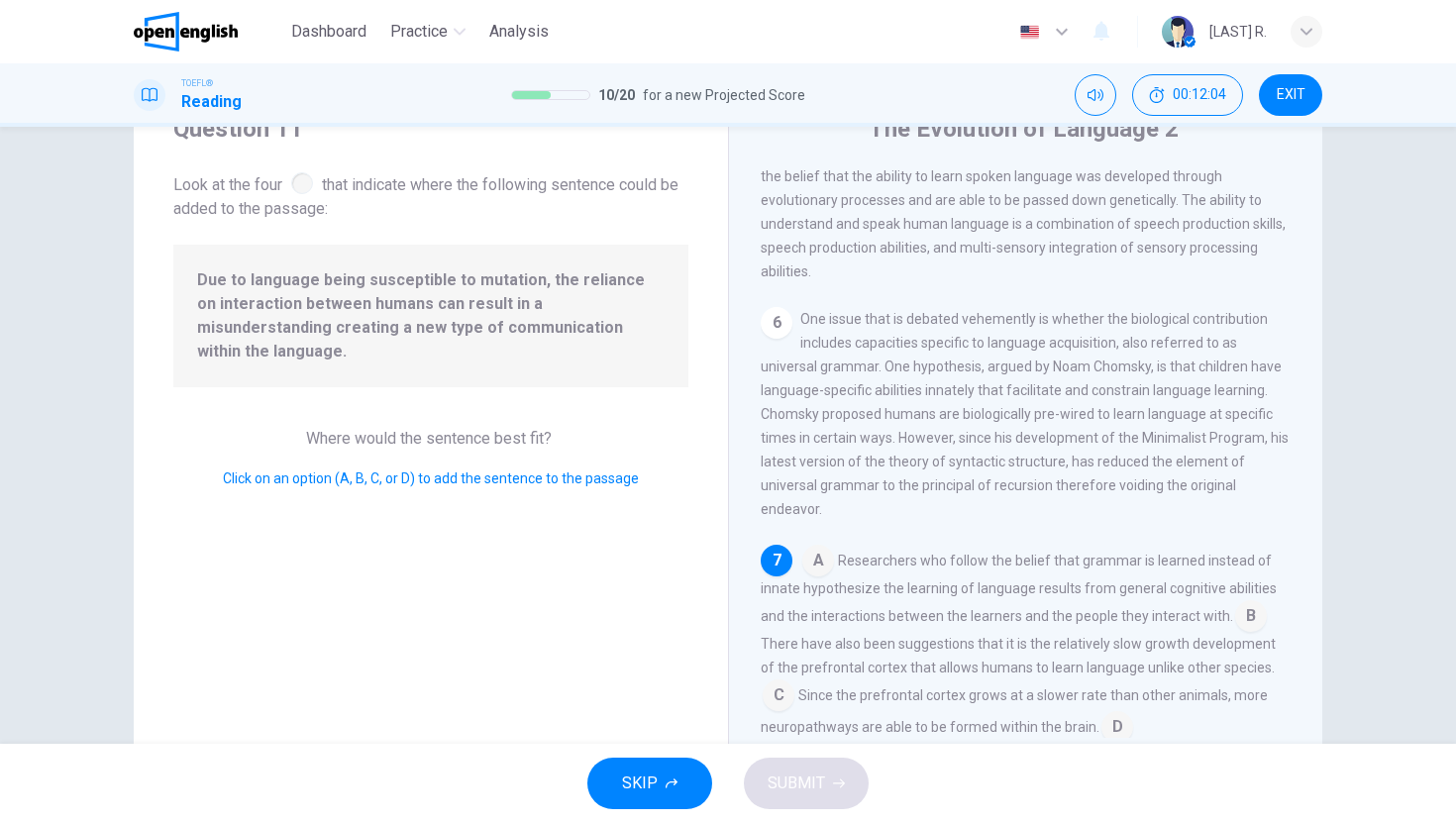 click at bounding box center (779, 697) 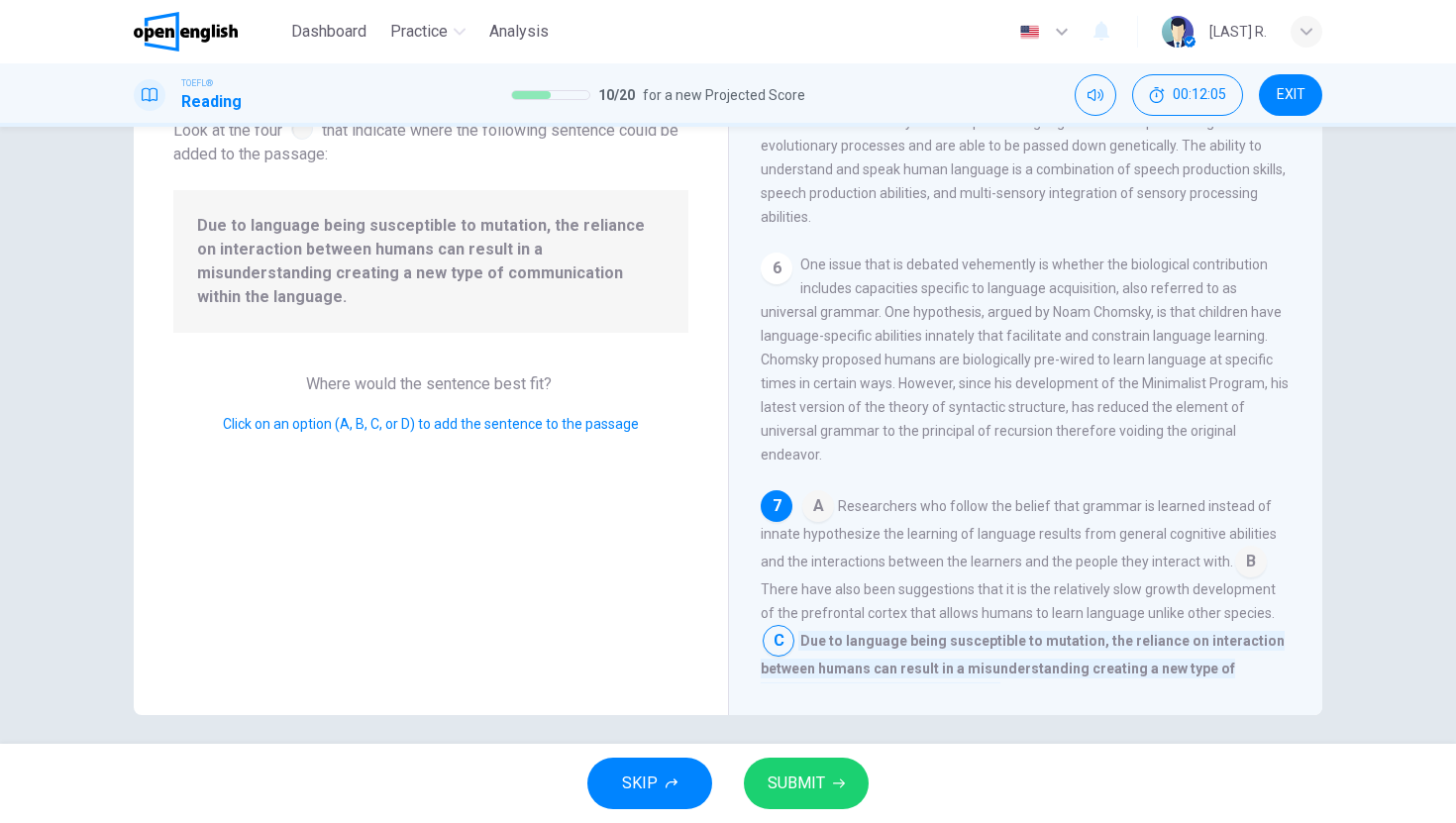 scroll, scrollTop: 151, scrollLeft: 0, axis: vertical 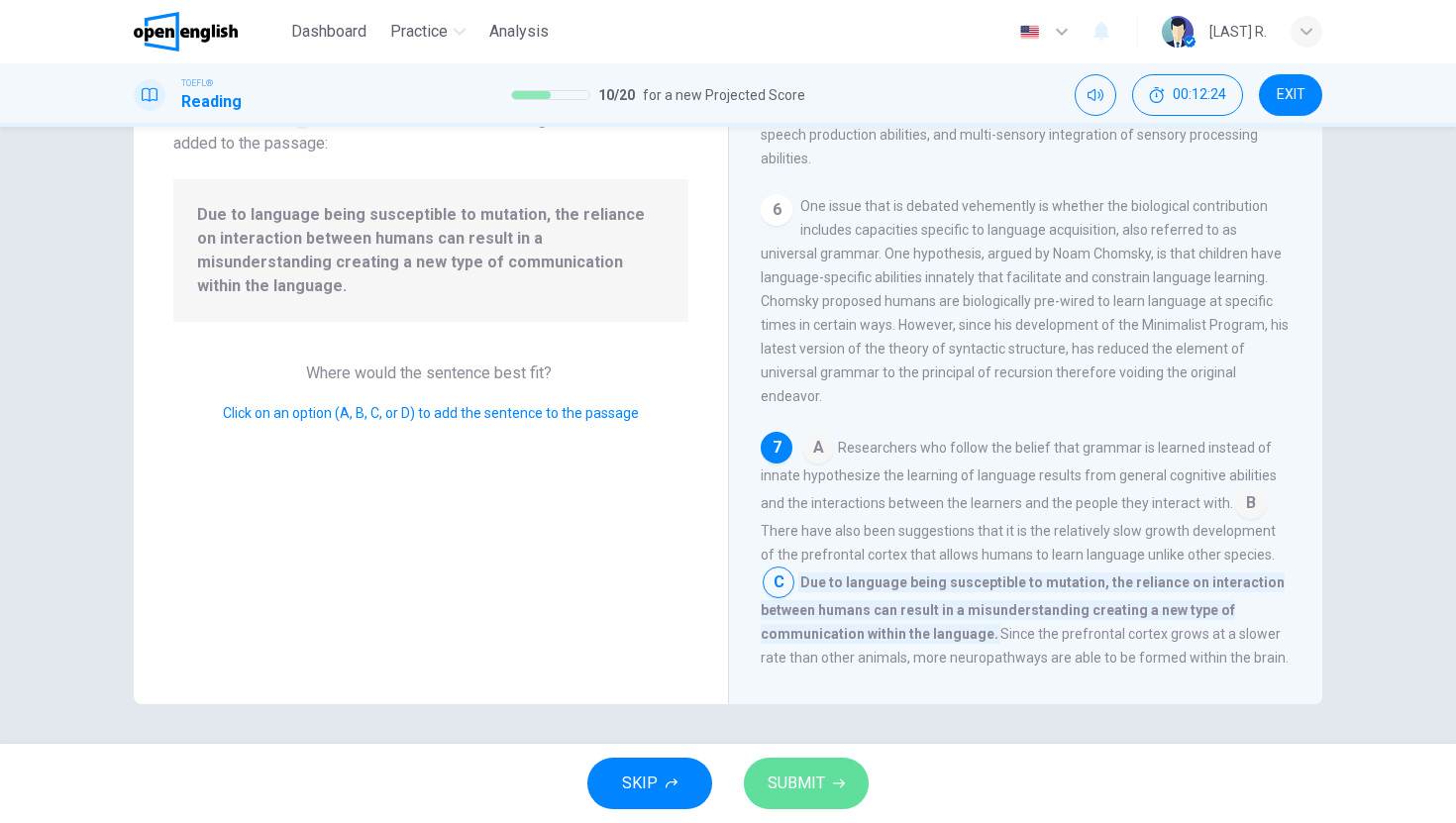 click on "SUBMIT" at bounding box center [796, 783] 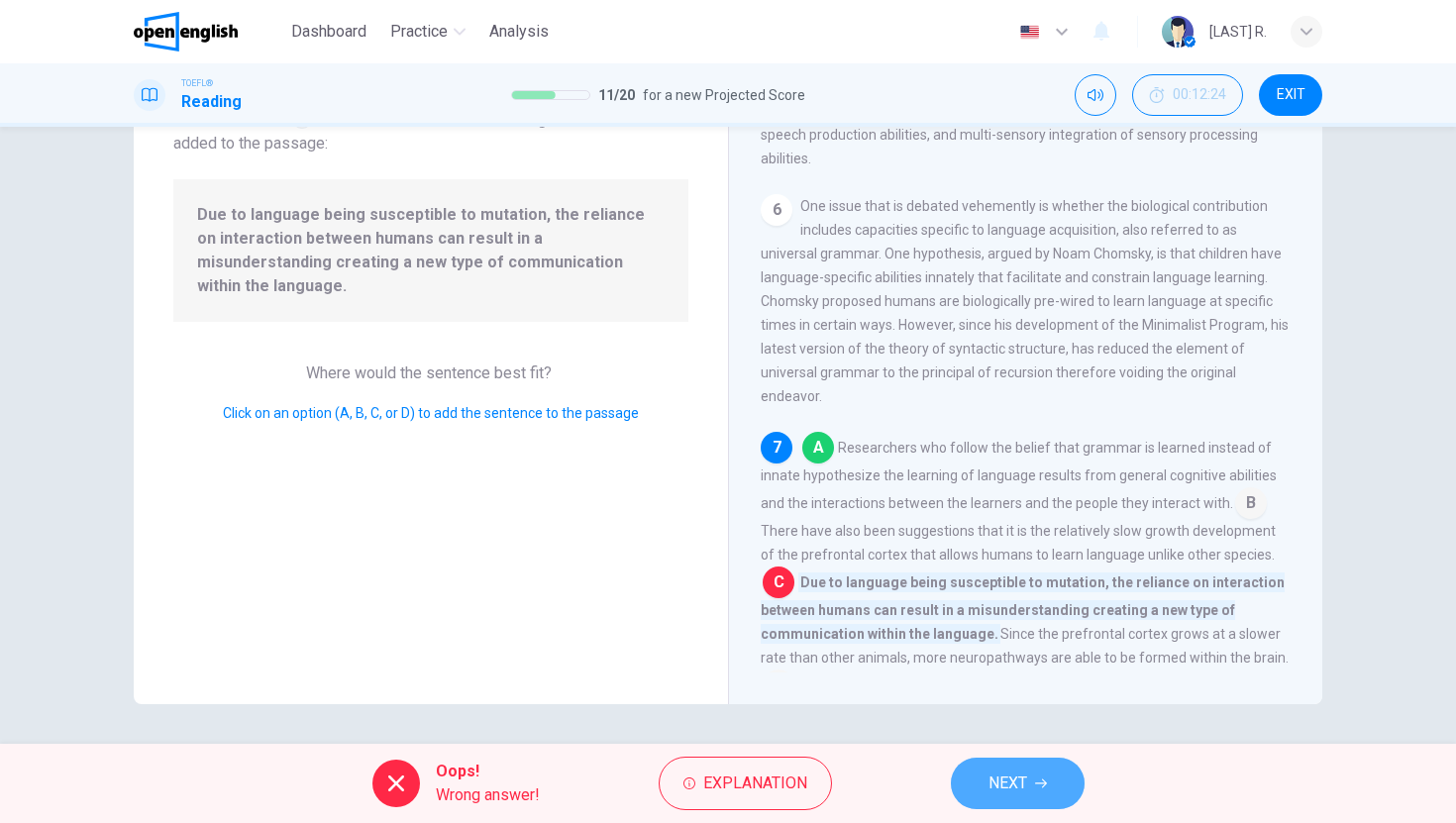 click on "NEXT" at bounding box center [1007, 783] 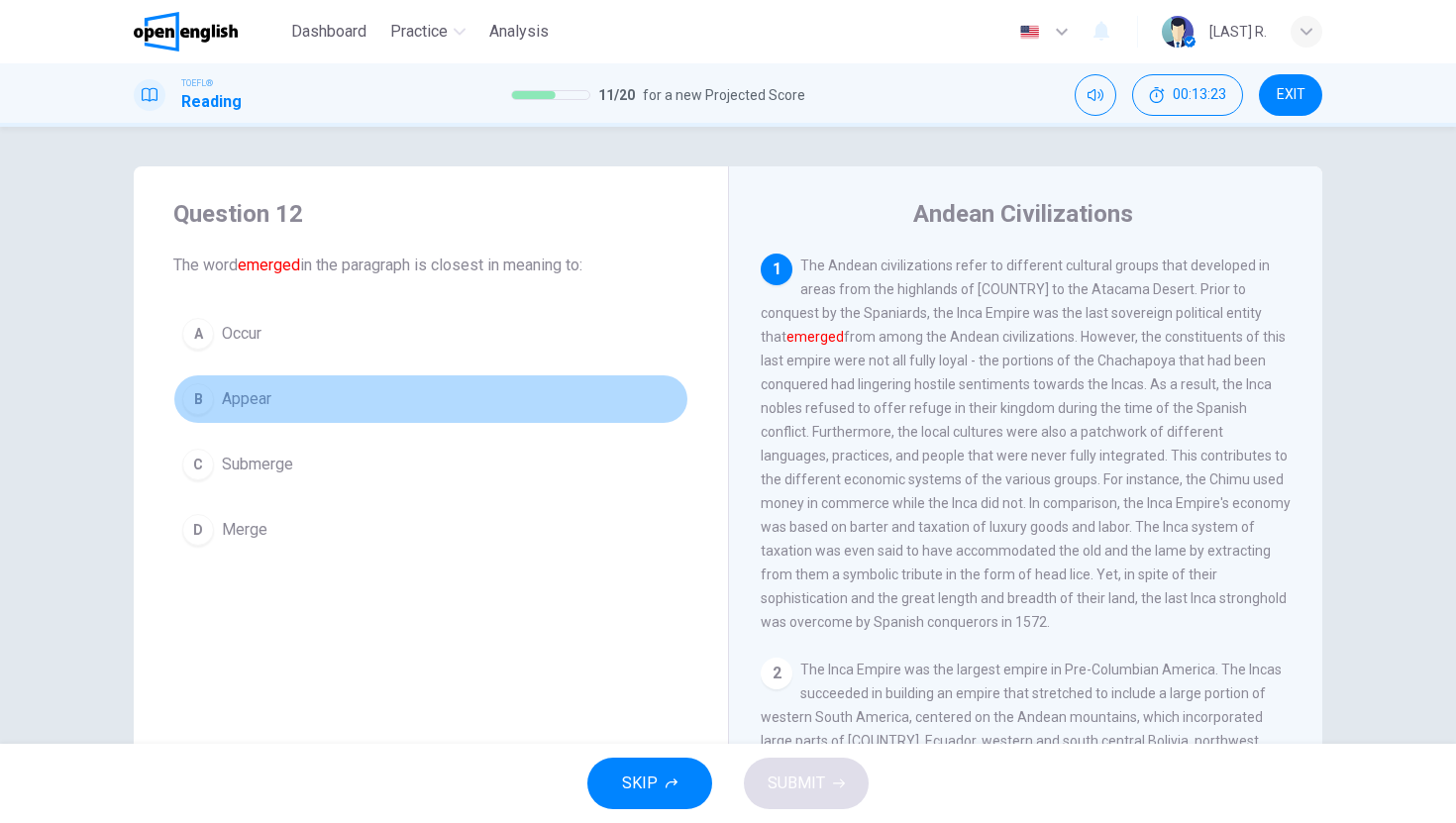 click on "B Appear" at bounding box center (431, 399) 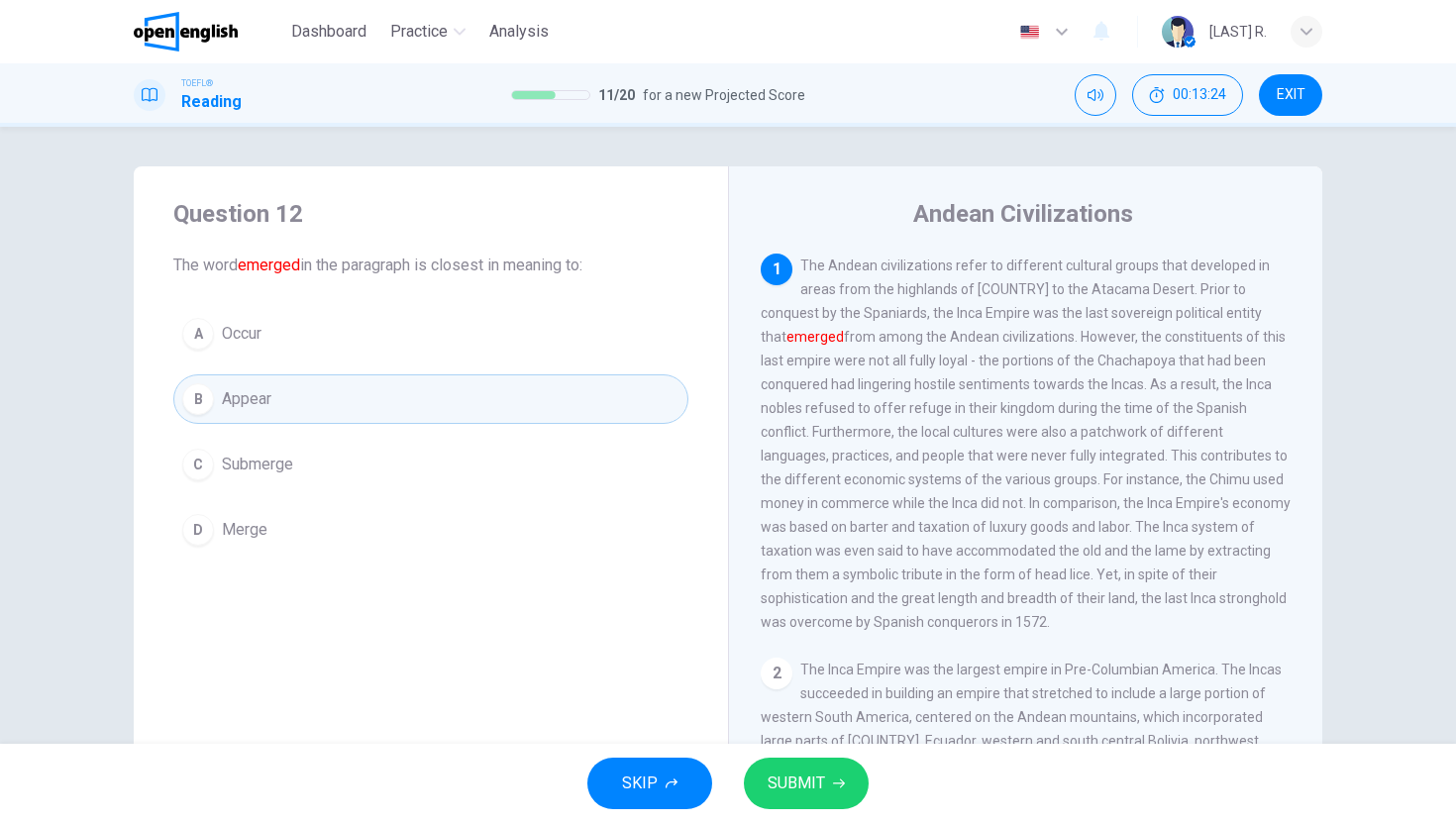 click on "SUBMIT" at bounding box center (806, 783) 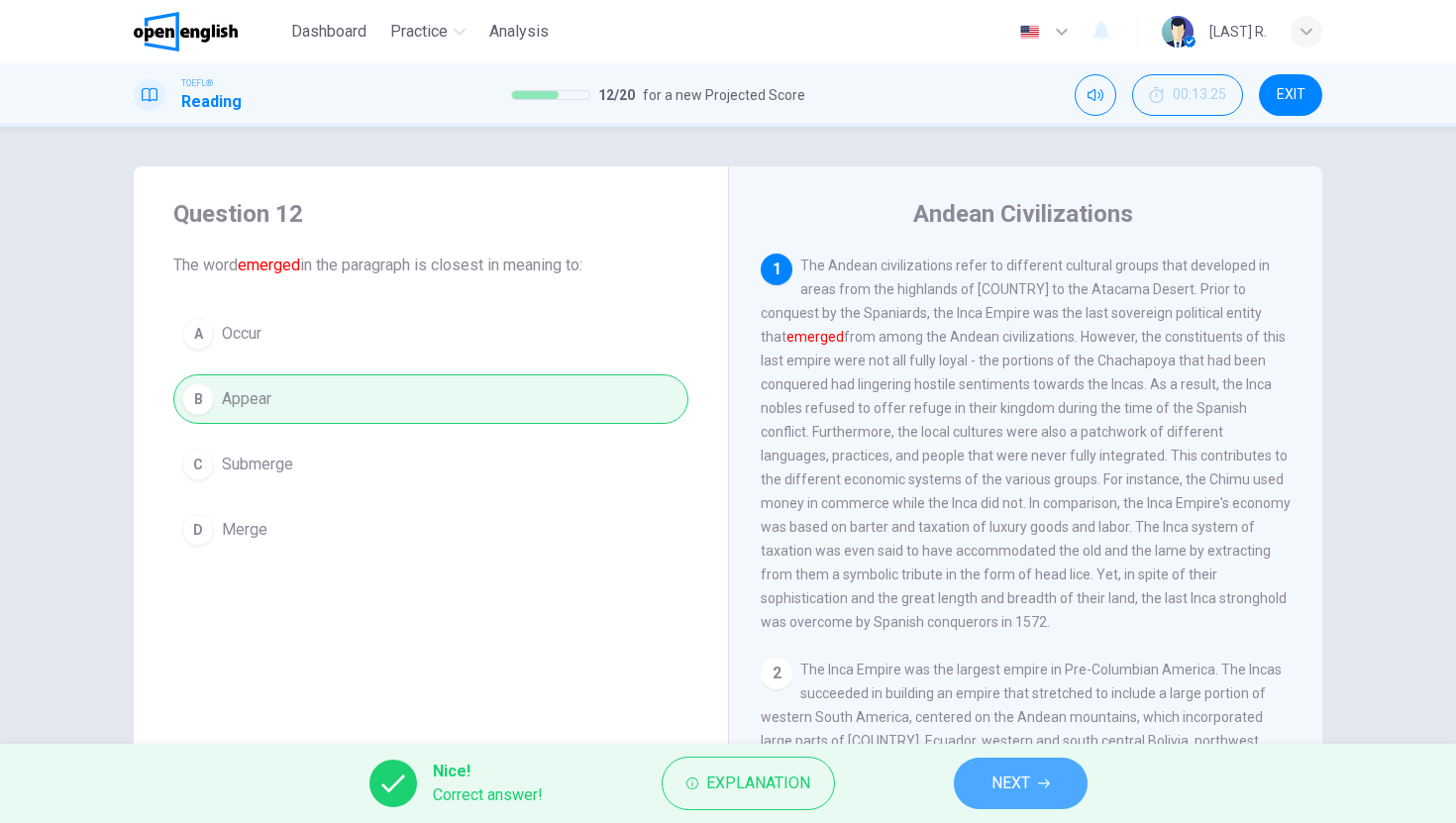 click on "NEXT" at bounding box center (1010, 783) 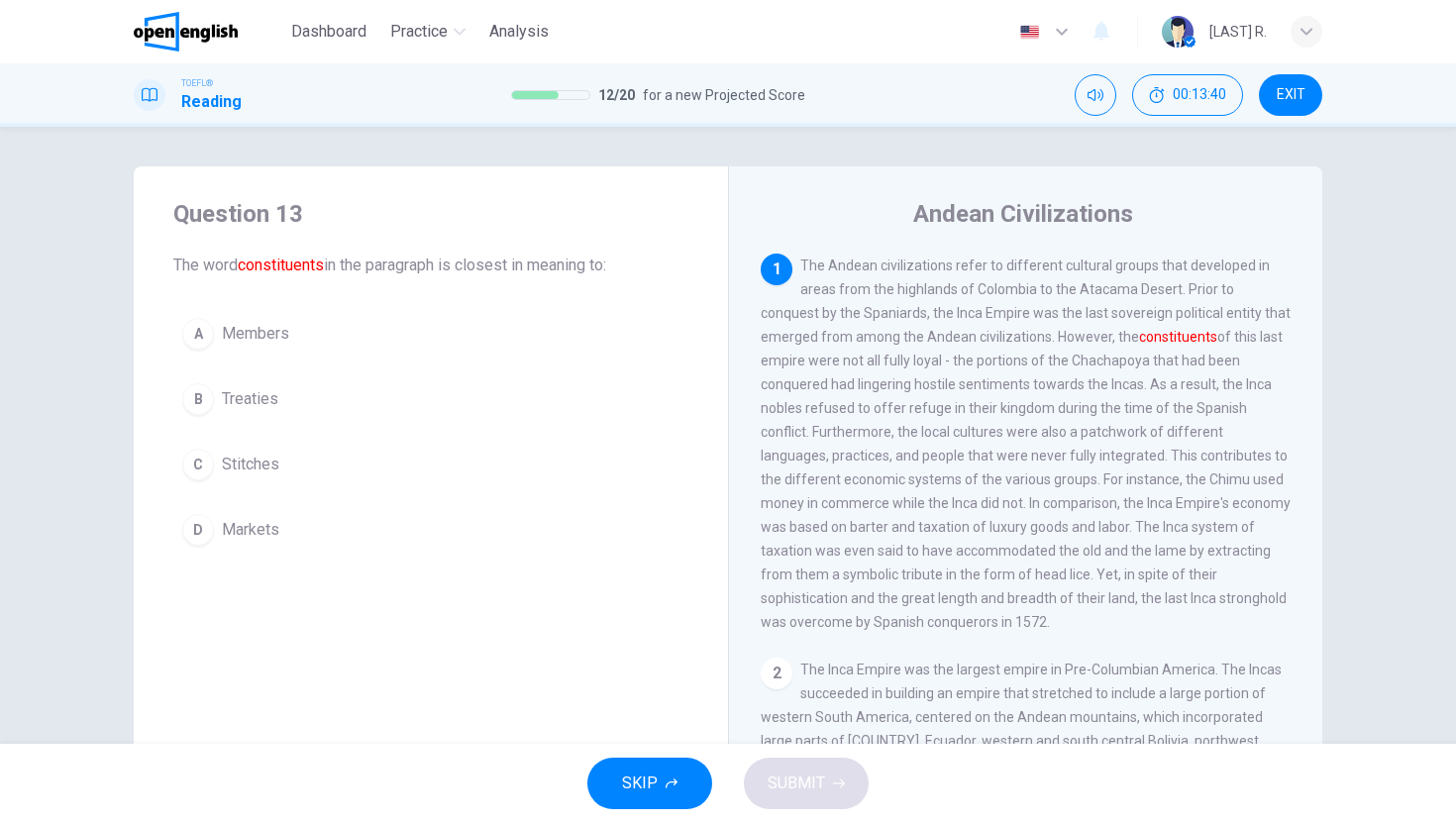 click on "Members" at bounding box center (256, 334) 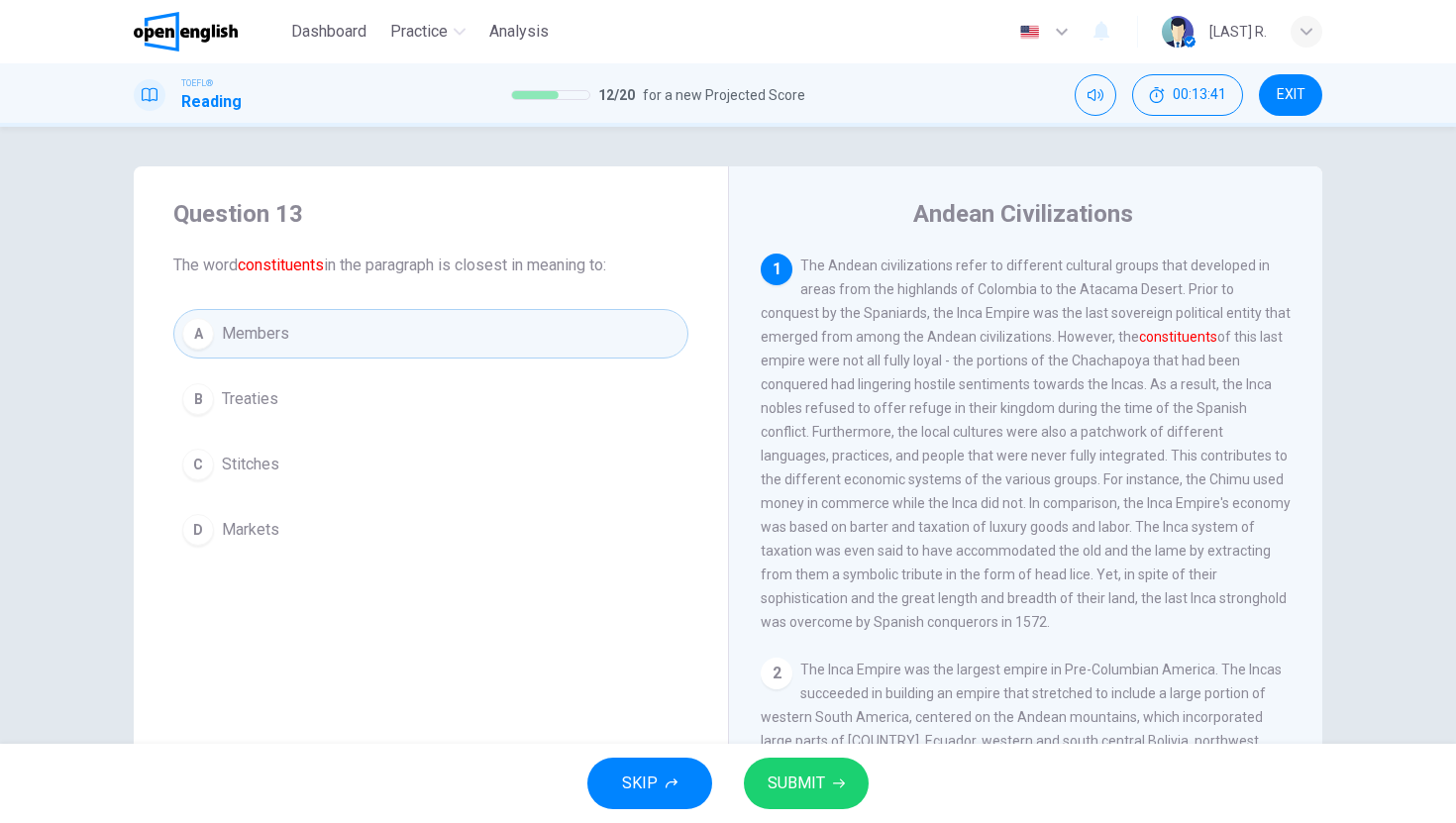 click on "SUBMIT" at bounding box center [796, 783] 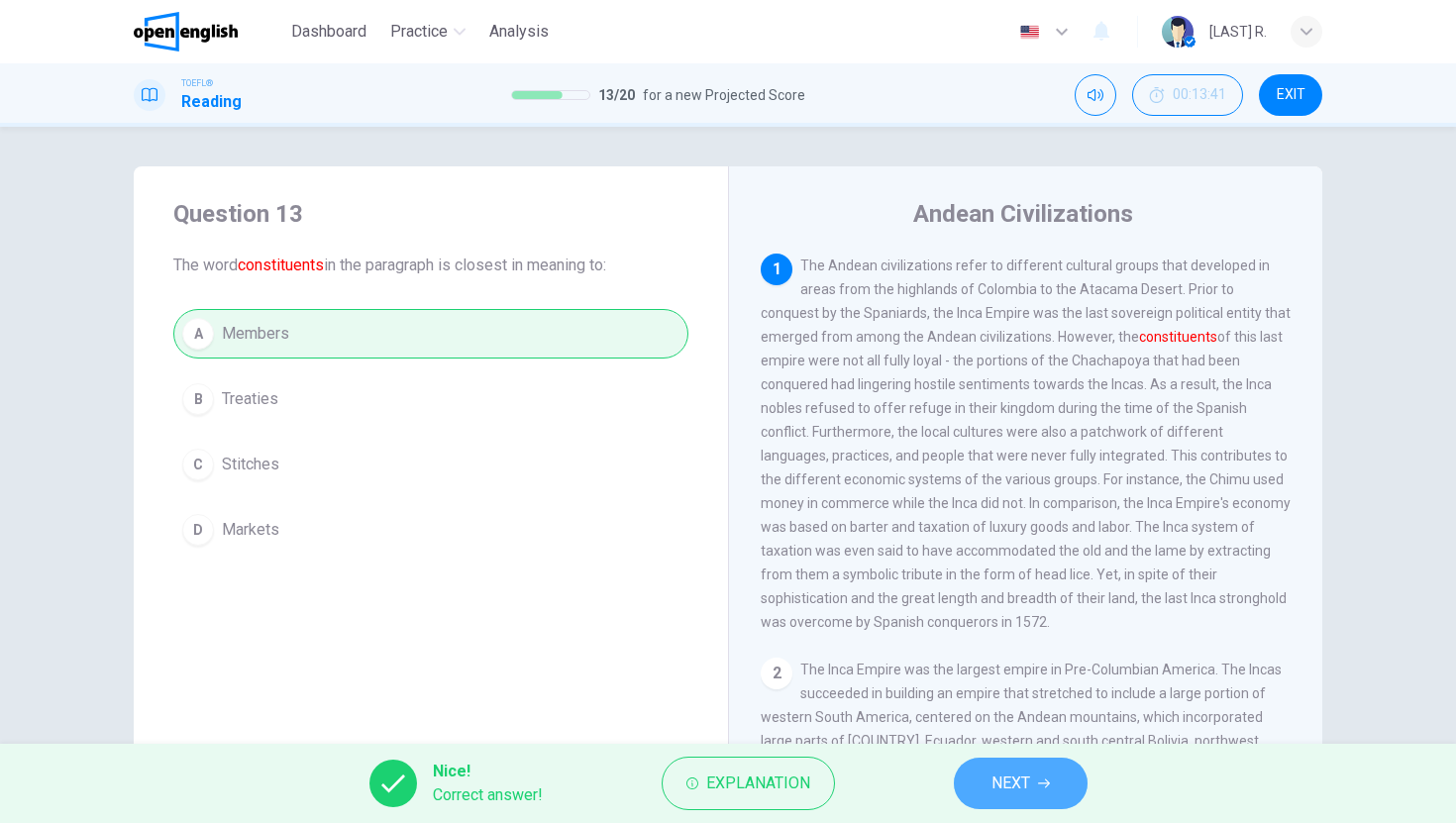 click on "NEXT" at bounding box center (1010, 783) 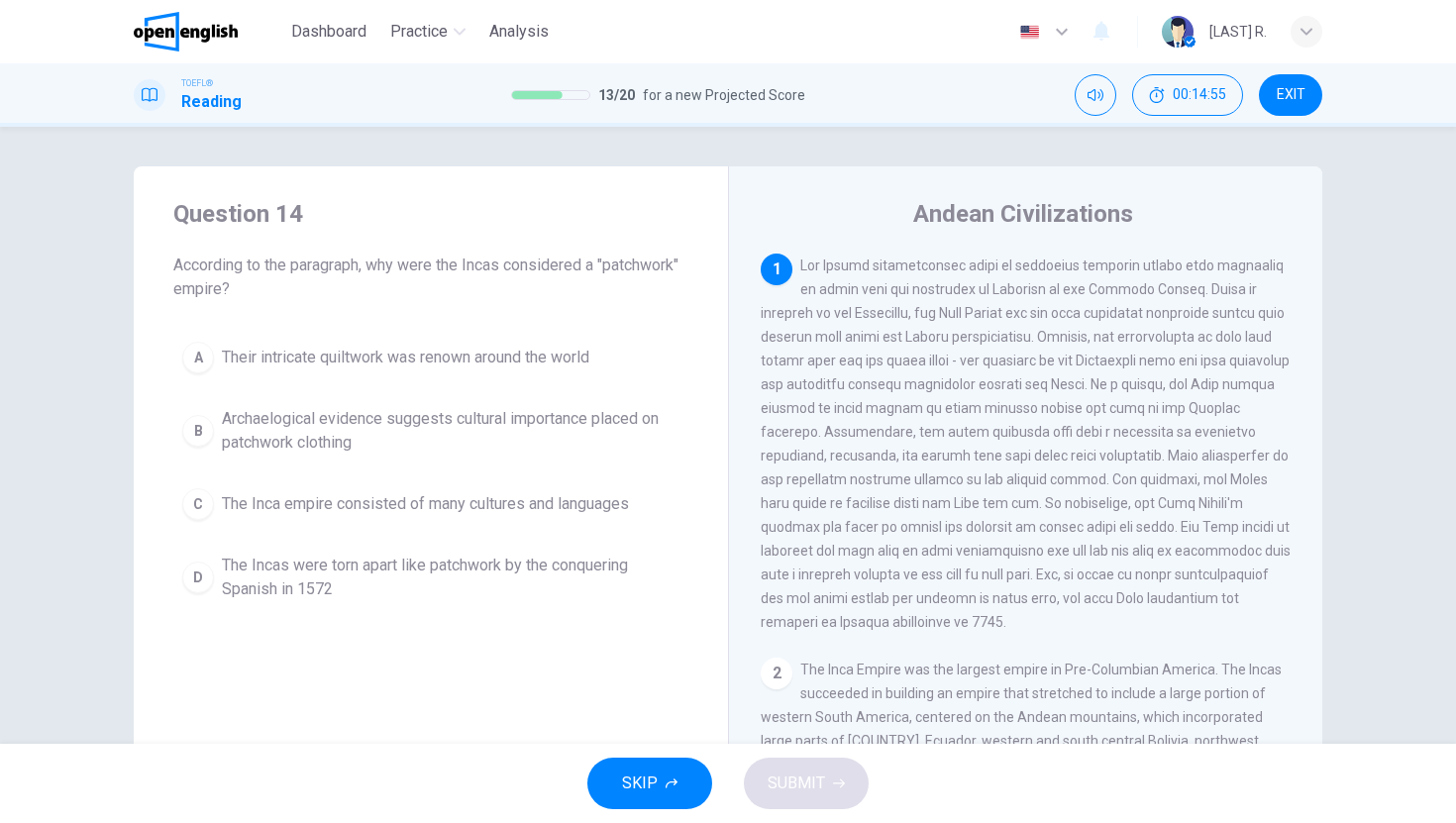 click on "The Inca empire consisted of many cultures and languages" at bounding box center (425, 504) 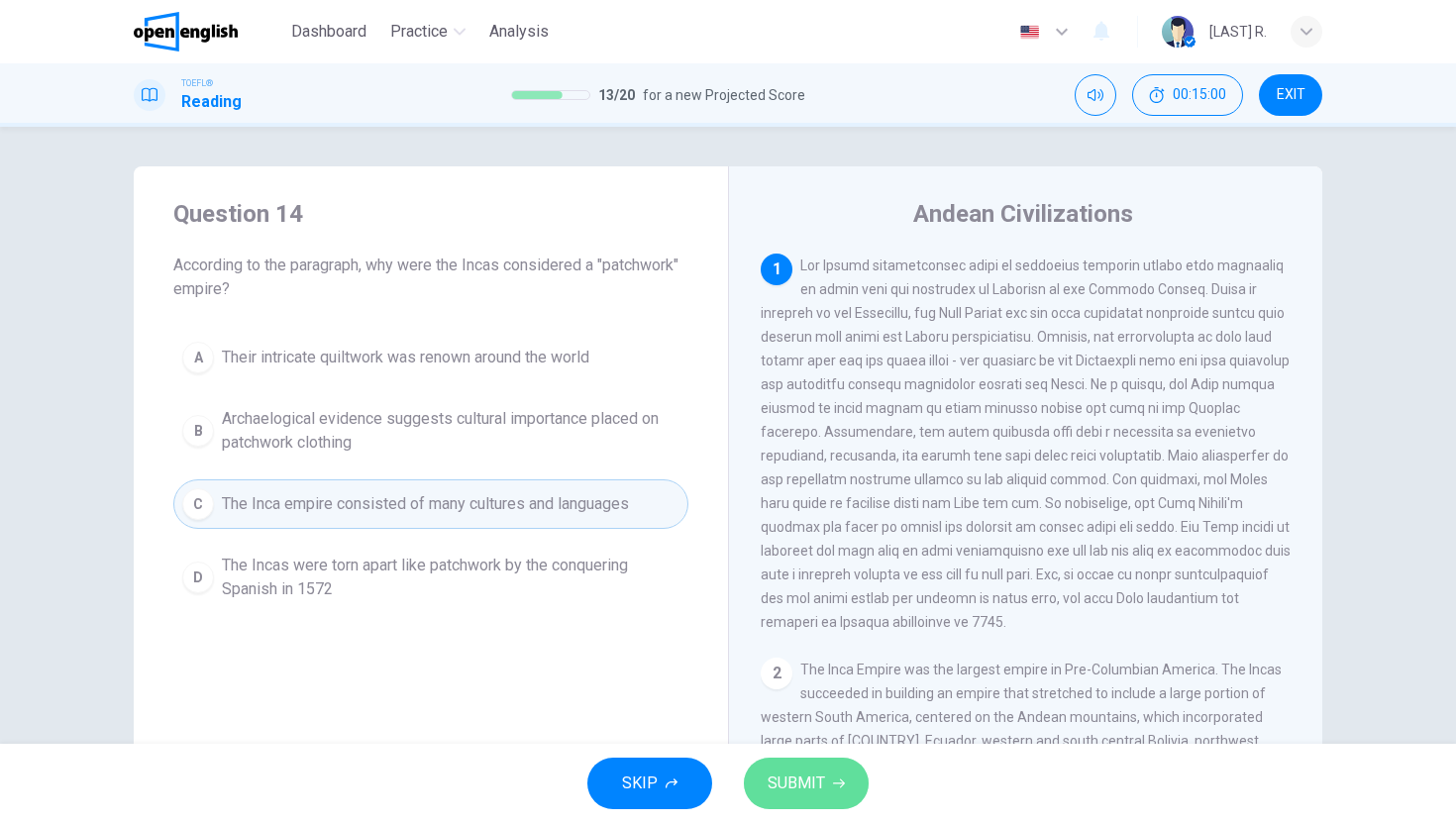 click on "SUBMIT" at bounding box center (796, 783) 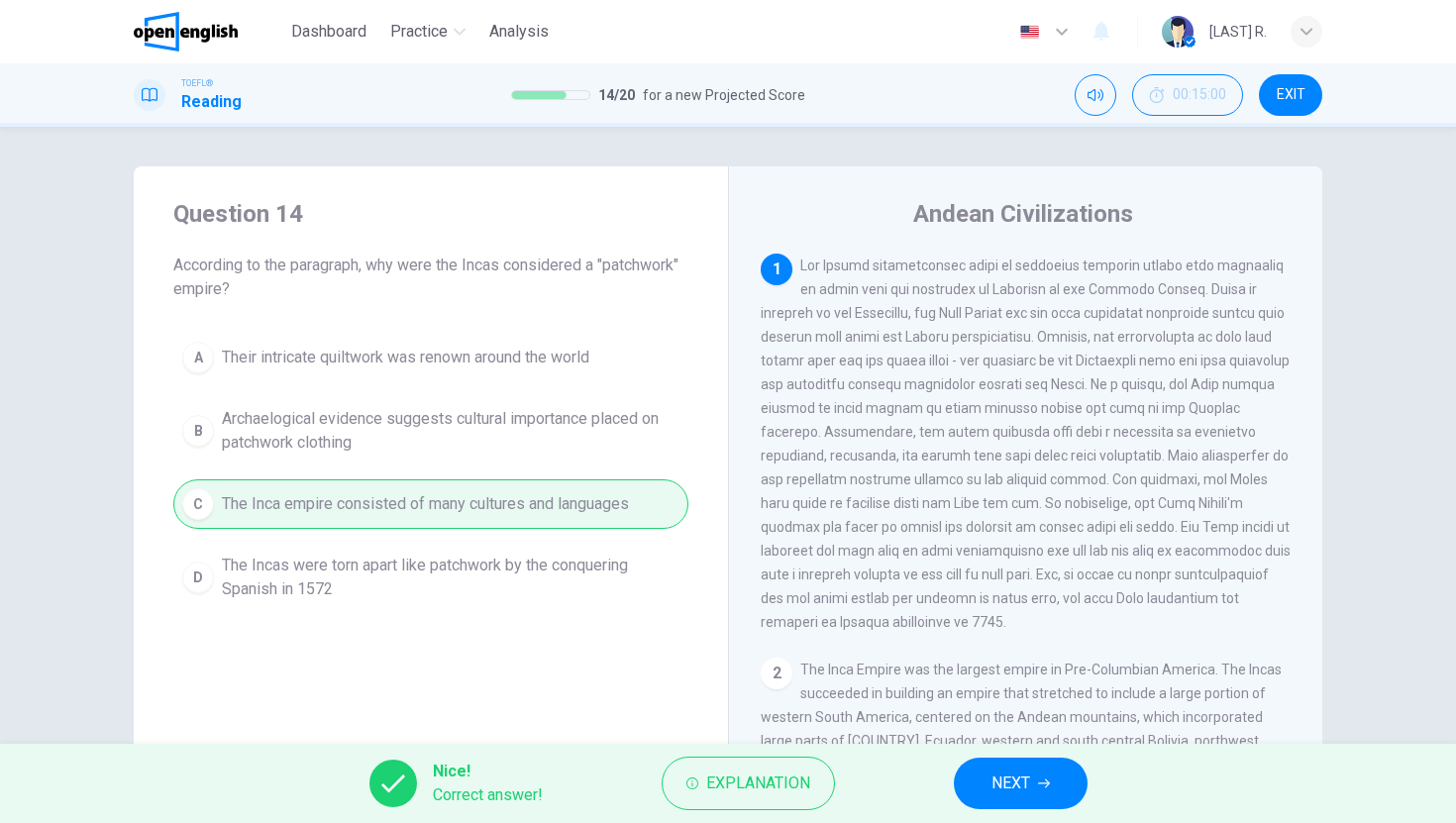 click on "NEXT" at bounding box center (1020, 783) 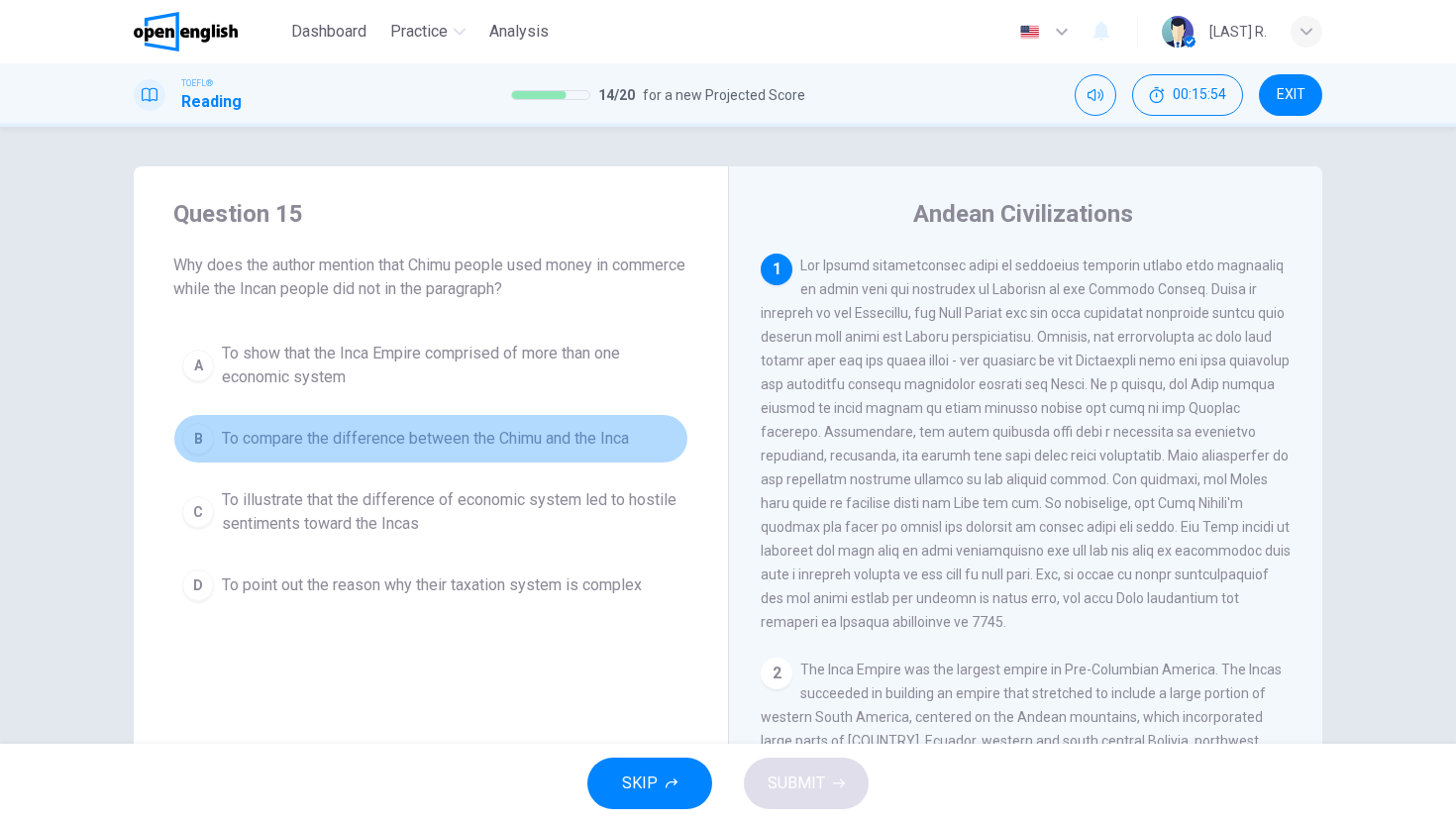 click on "To compare the difference between the Chimu and the Inca" at bounding box center (425, 439) 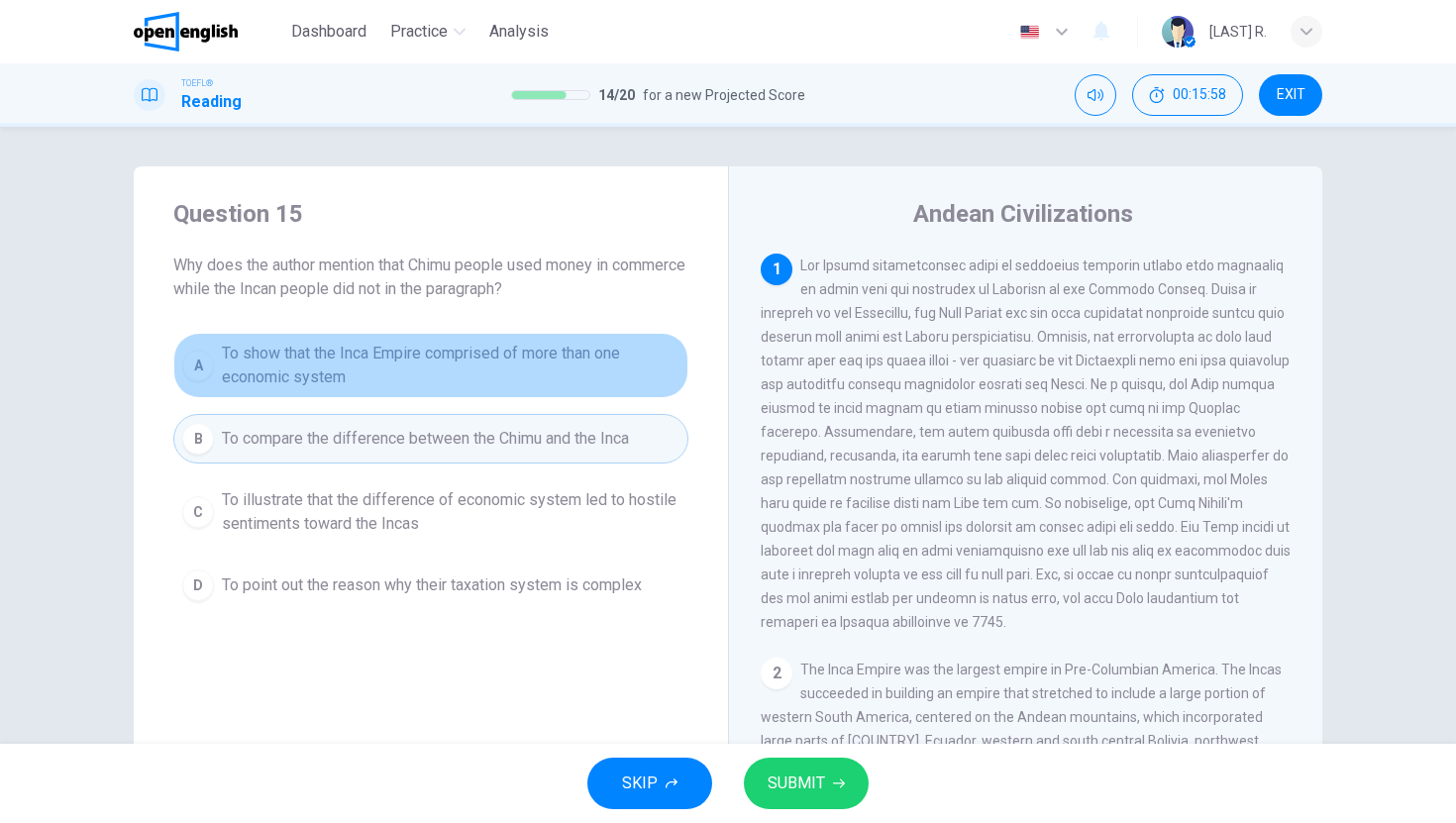 click on "To show that the Inca Empire comprised of more than one economic system" at bounding box center (451, 365) 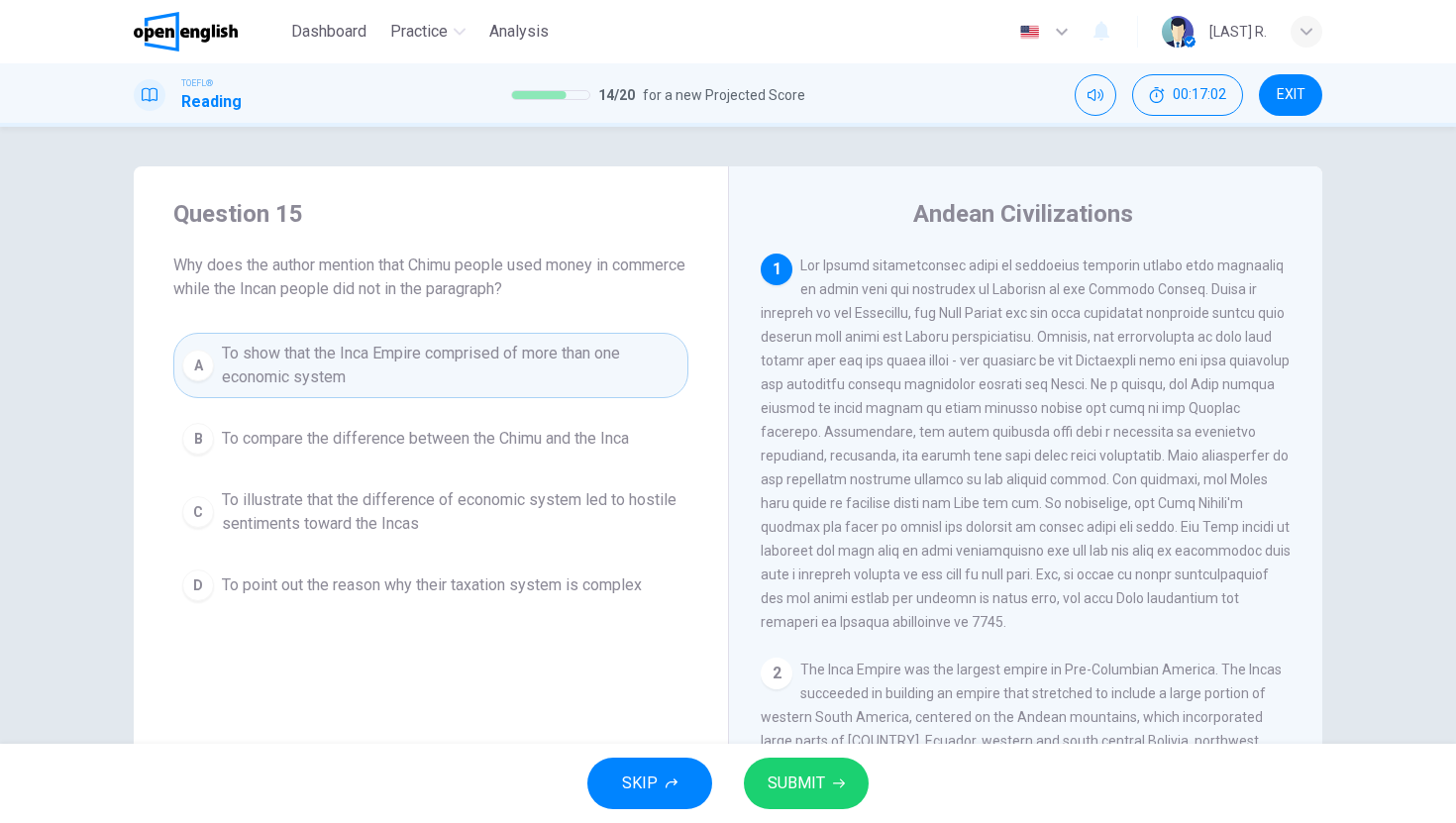 click on "SUBMIT" at bounding box center [796, 783] 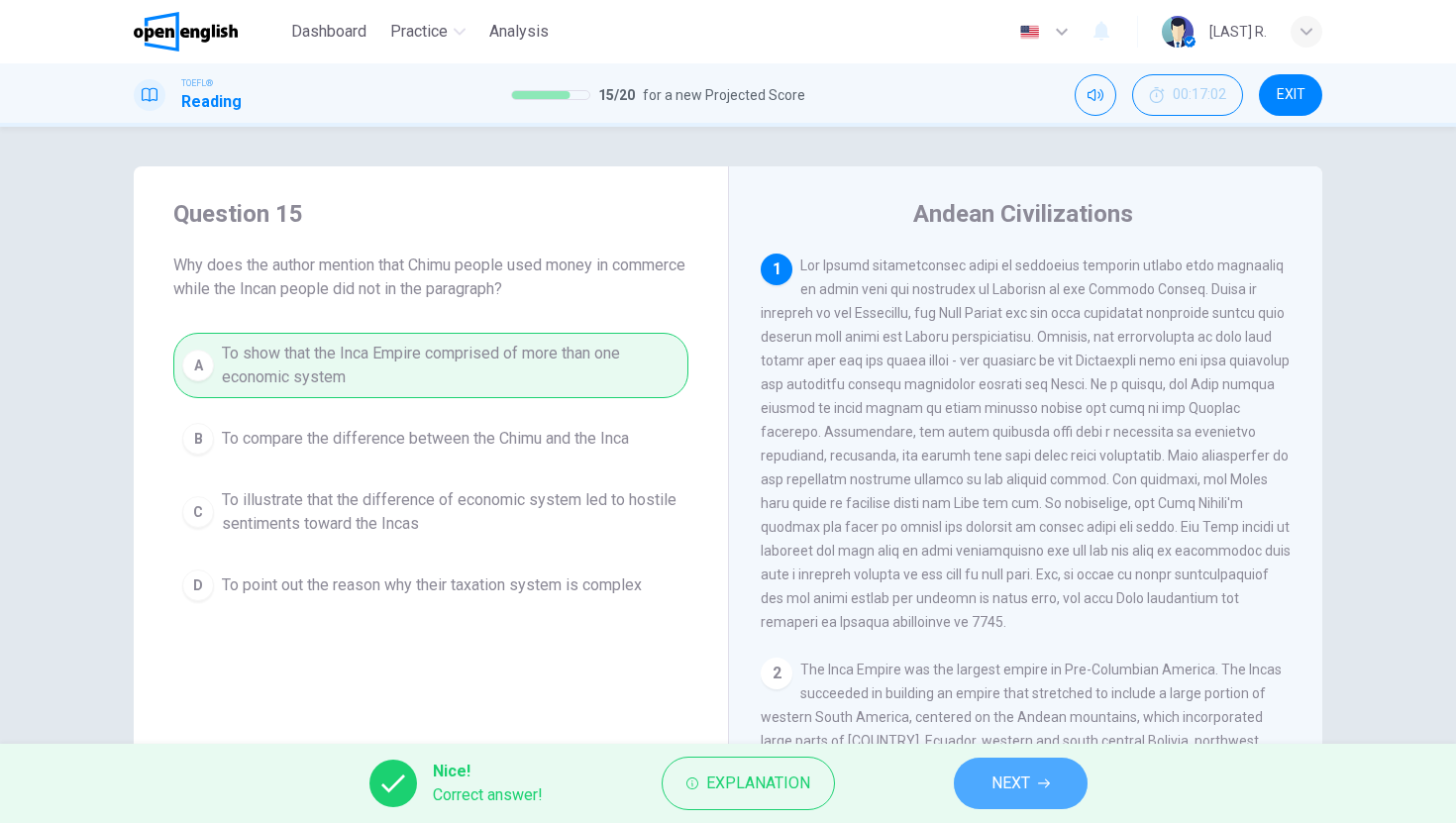 click on "NEXT" at bounding box center (1010, 783) 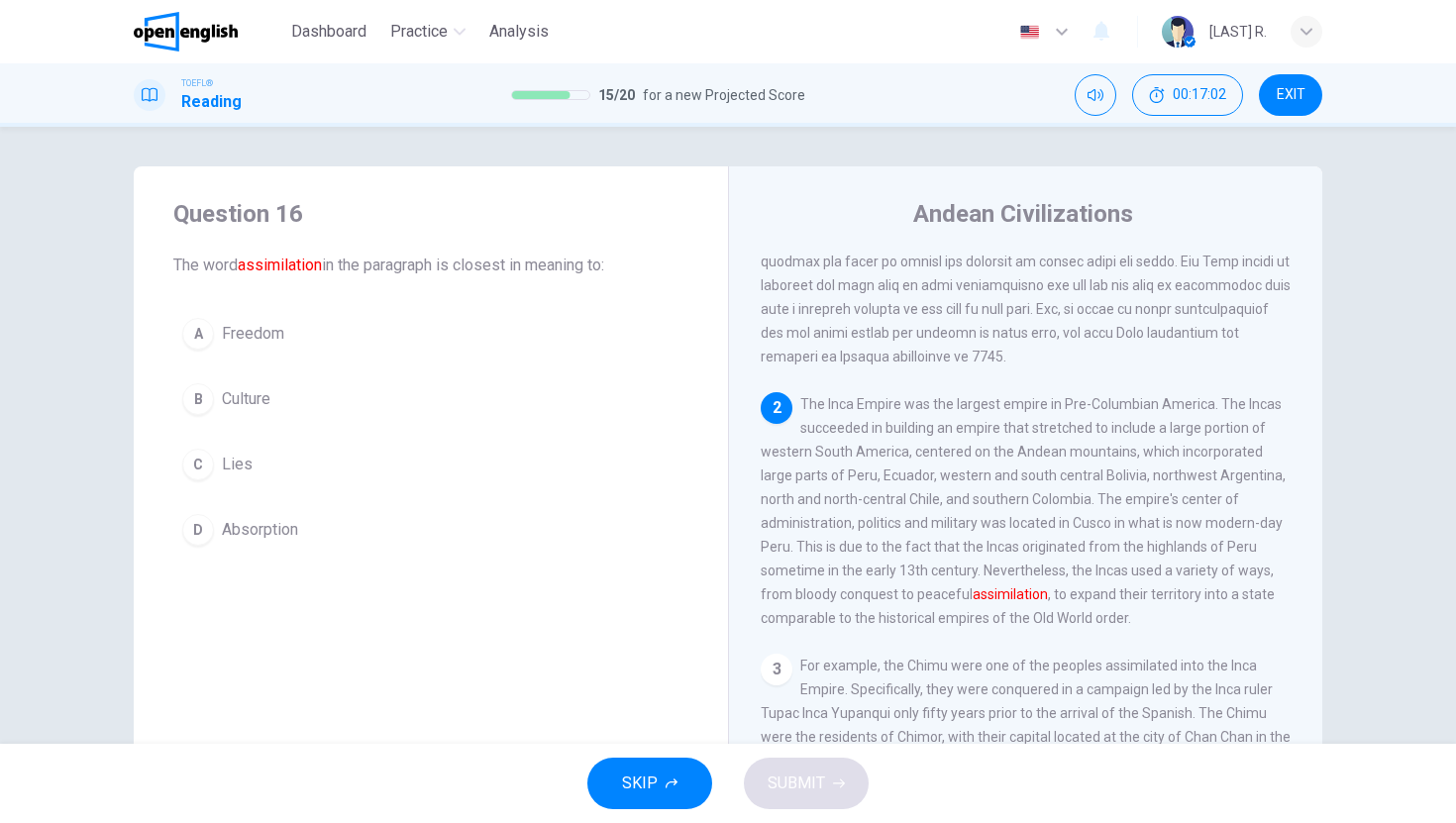 scroll, scrollTop: 271, scrollLeft: 0, axis: vertical 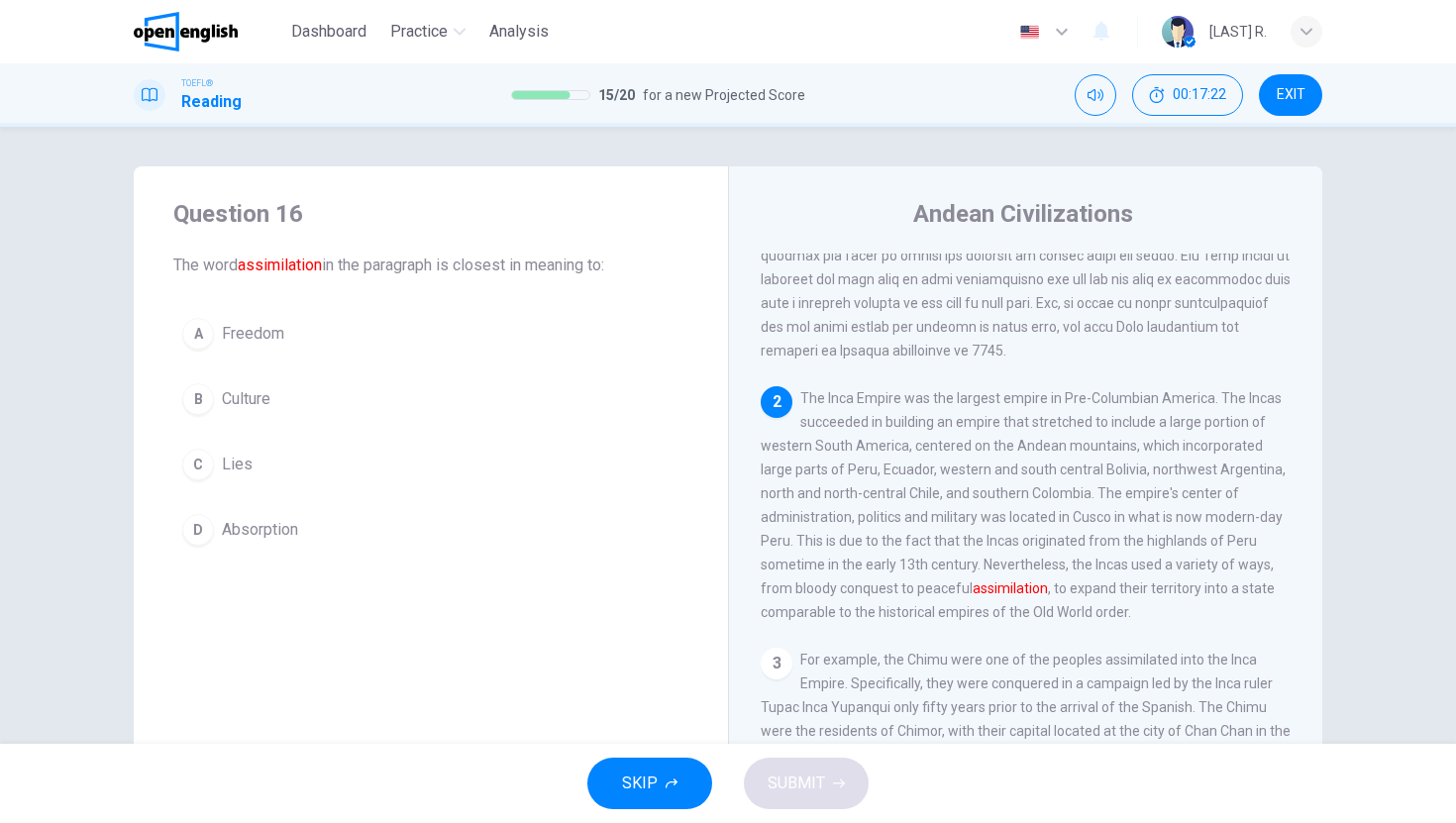 click on "Absorption" at bounding box center (260, 530) 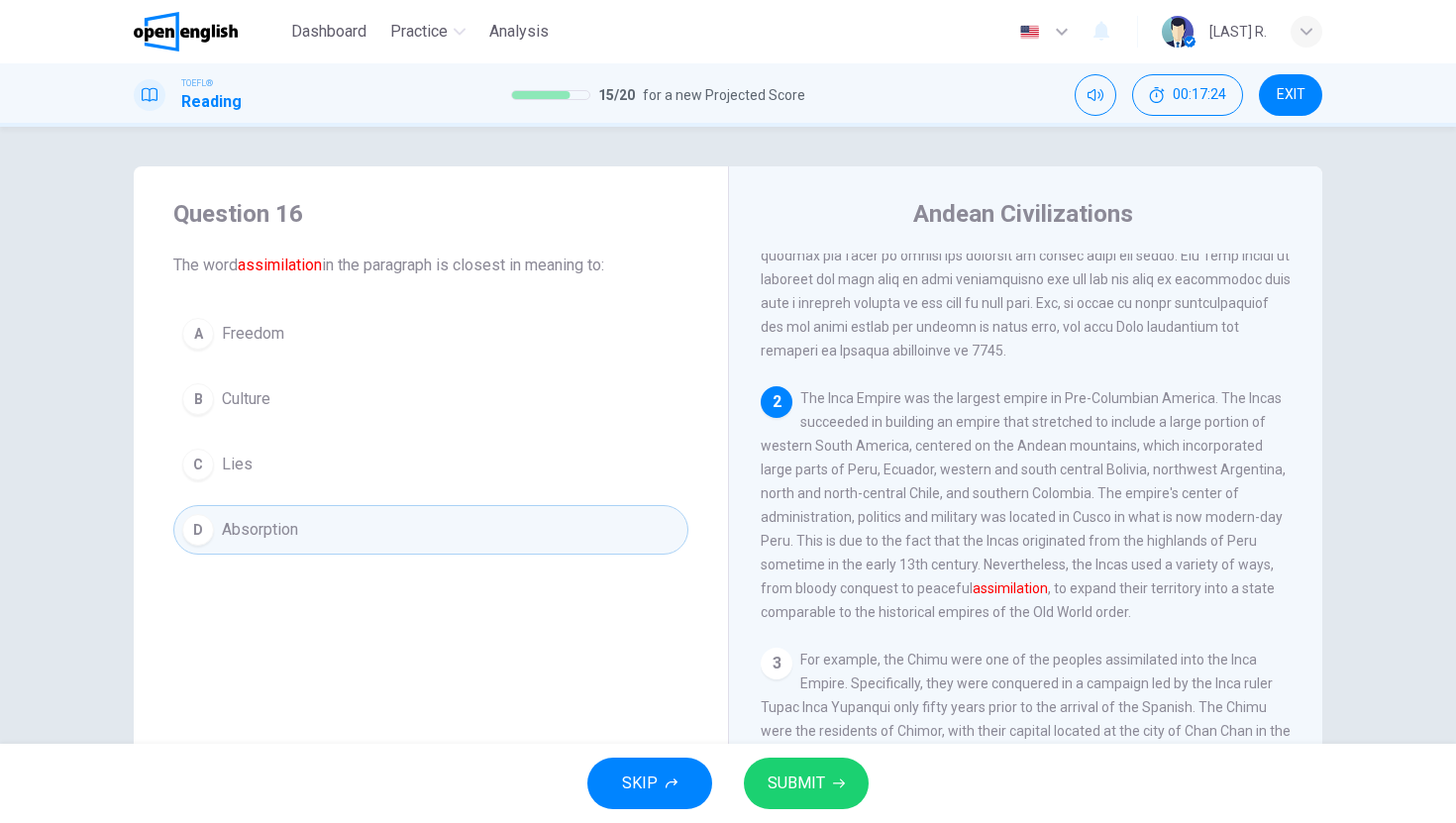 click on "SUBMIT" at bounding box center [796, 783] 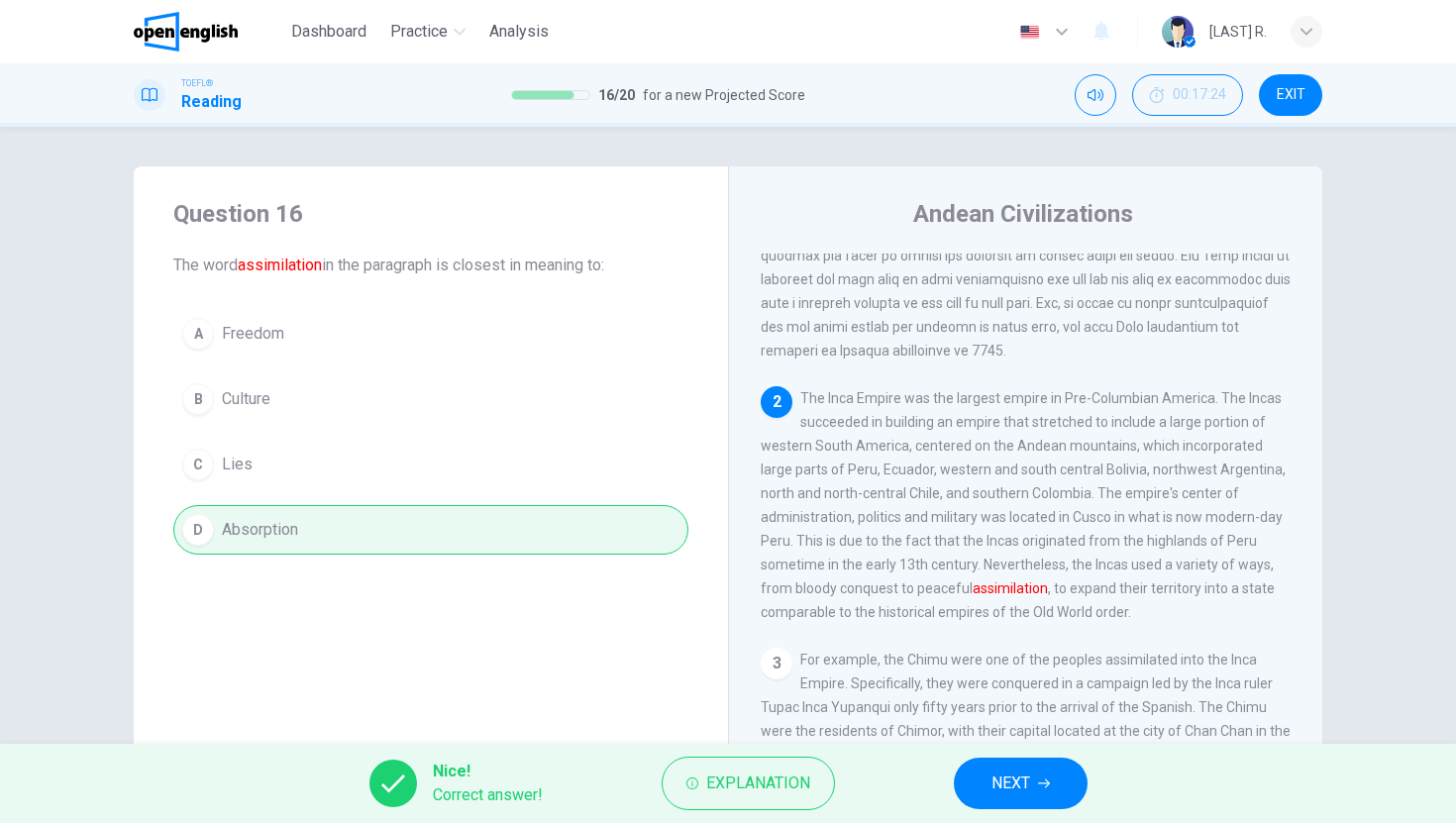 click on "NEXT" at bounding box center [1020, 783] 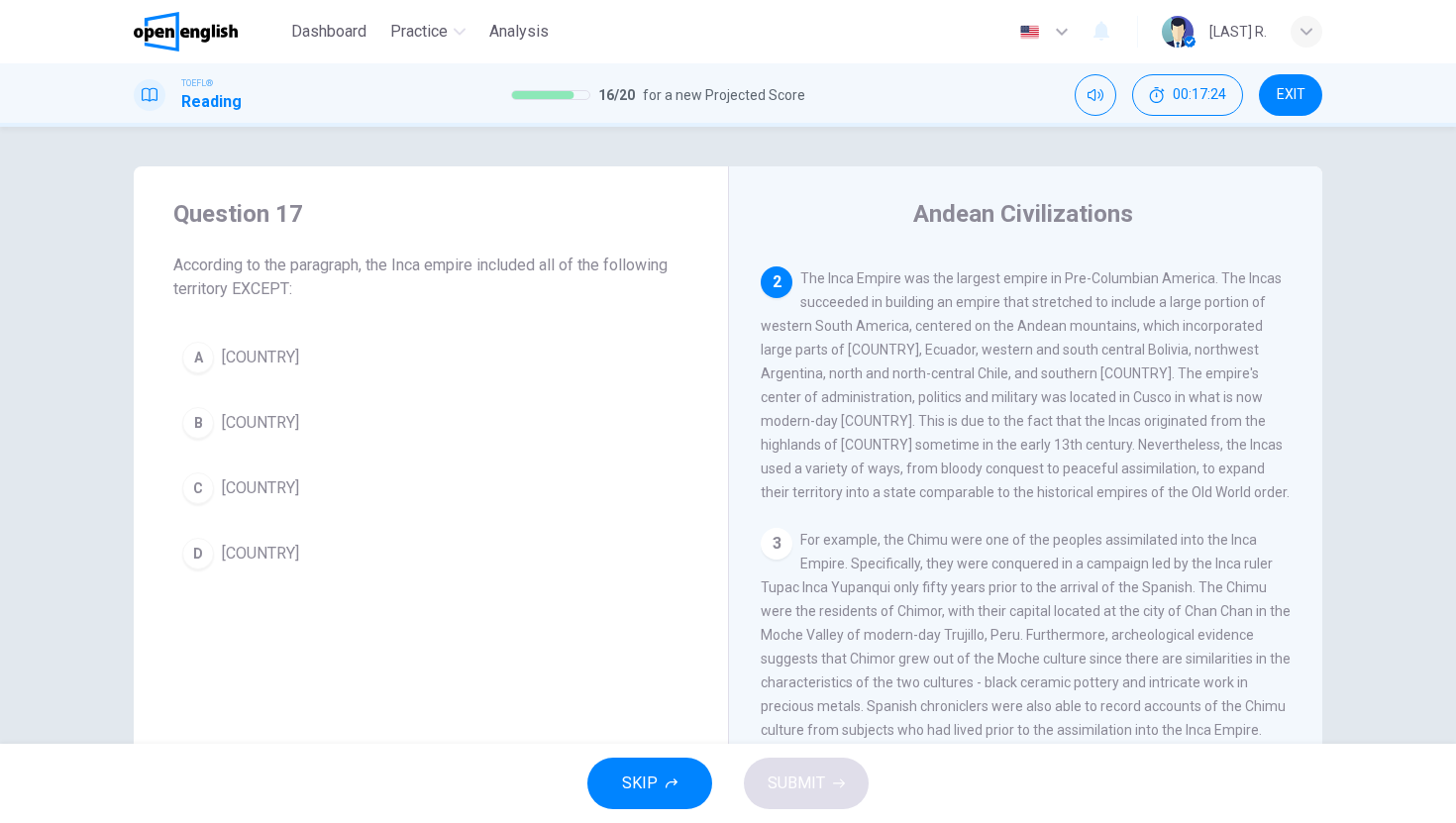 scroll, scrollTop: 395, scrollLeft: 0, axis: vertical 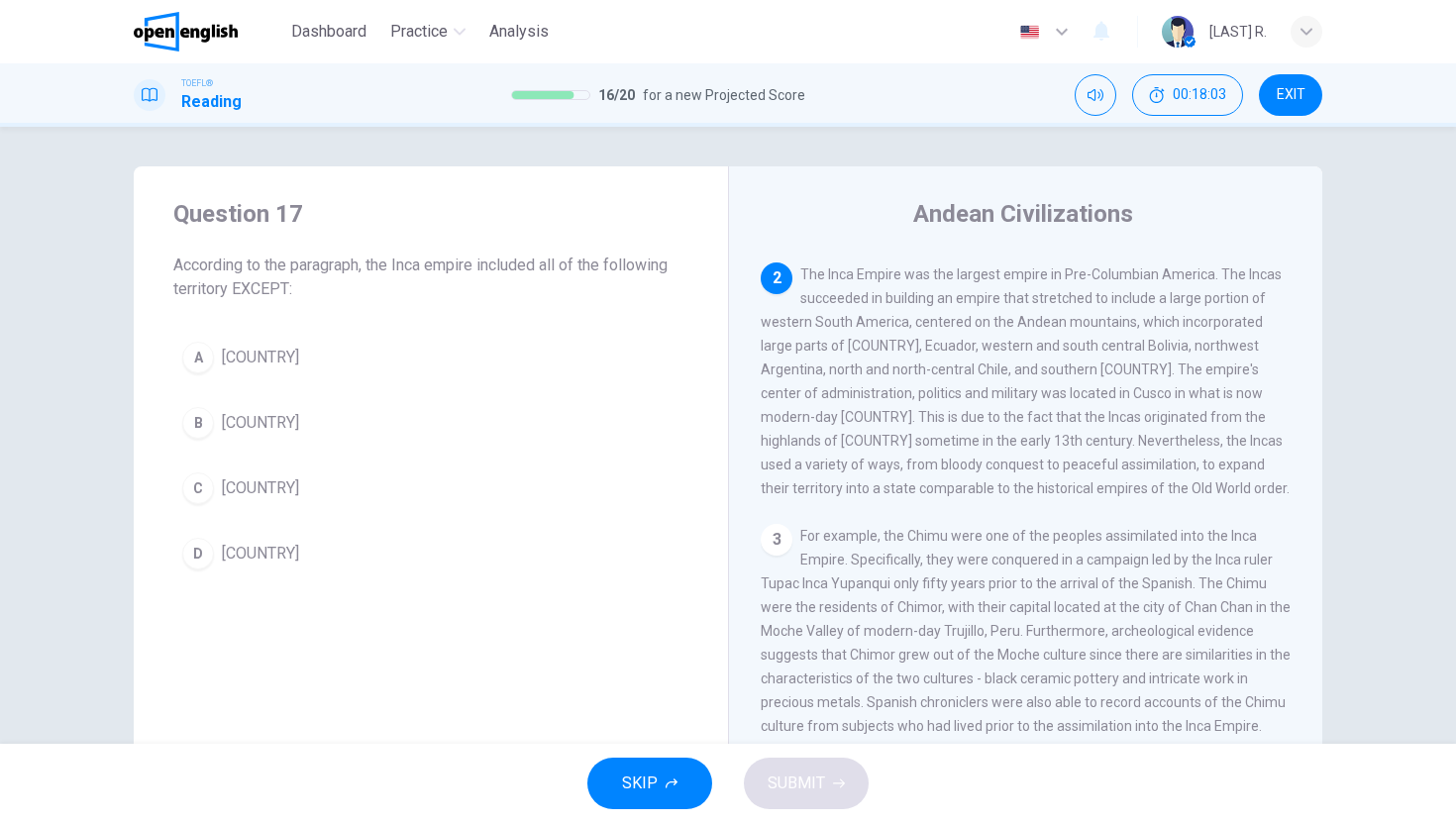 click on "[COUNTRY]" at bounding box center (260, 423) 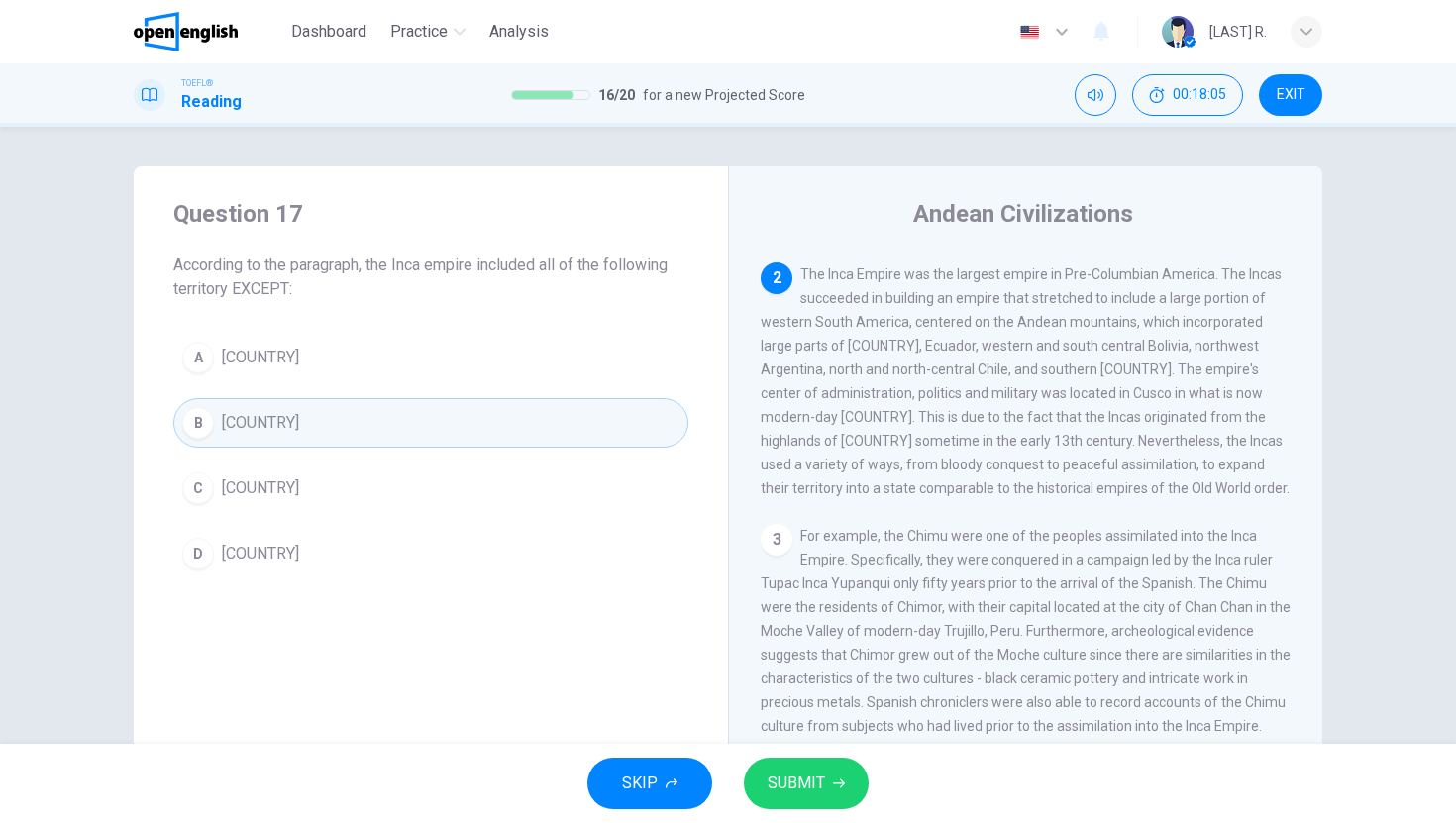 click on "SUBMIT" at bounding box center [796, 783] 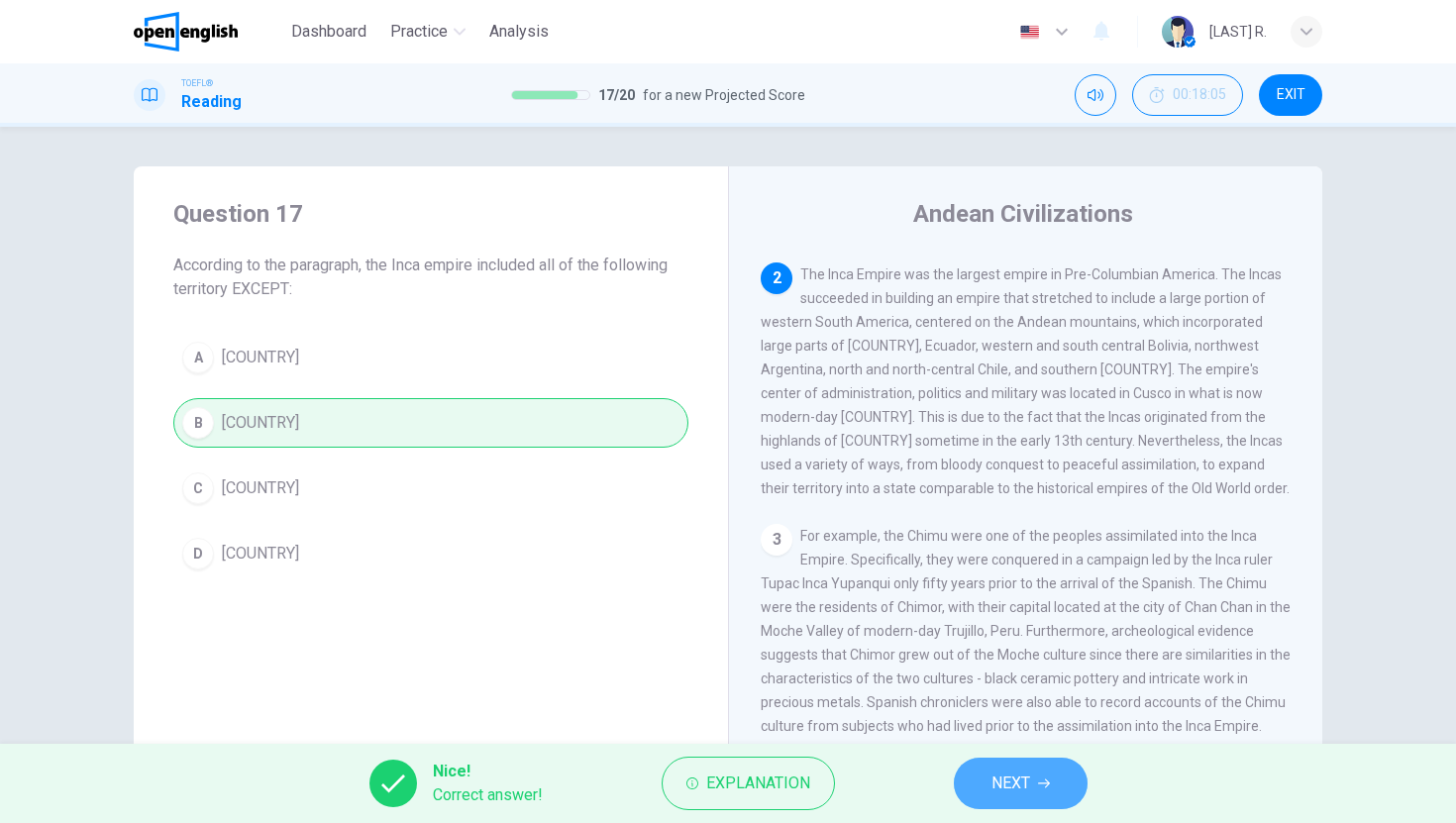 click on "NEXT" at bounding box center (1010, 783) 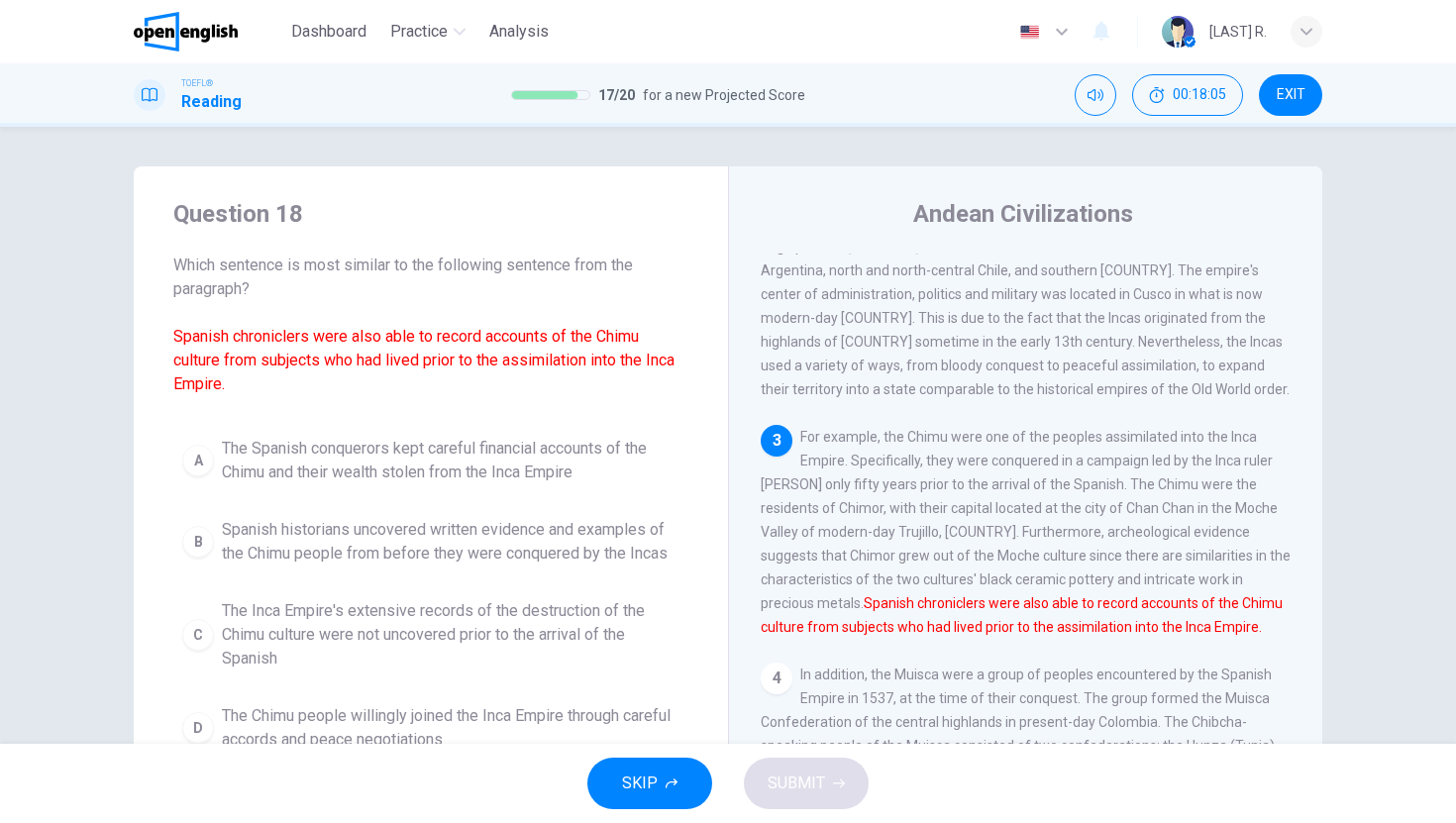 scroll, scrollTop: 518, scrollLeft: 0, axis: vertical 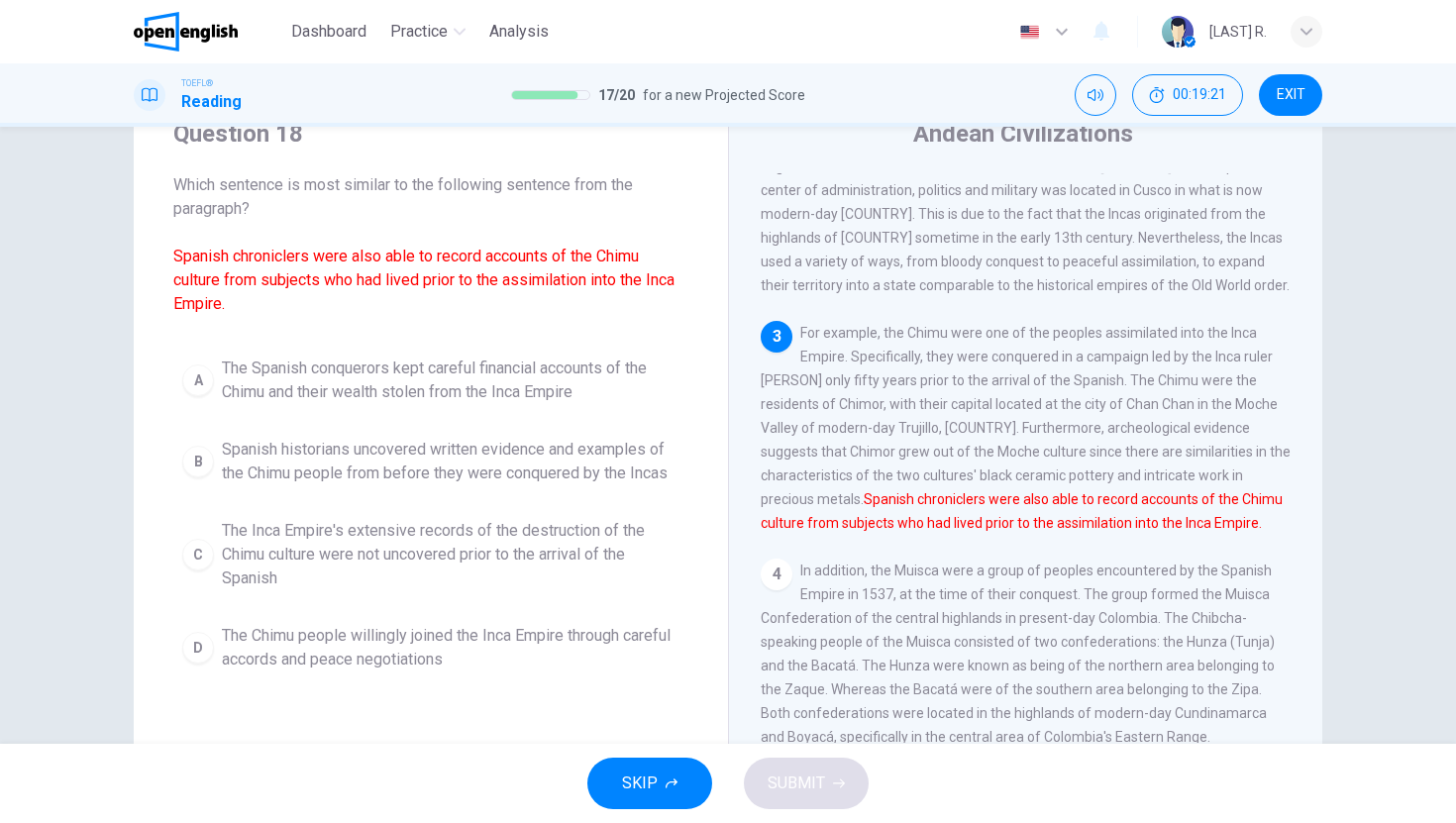 click on "Spanish historians uncovered written evidence and examples of the Chimu people from before they were conquered by the Incas" at bounding box center (451, 462) 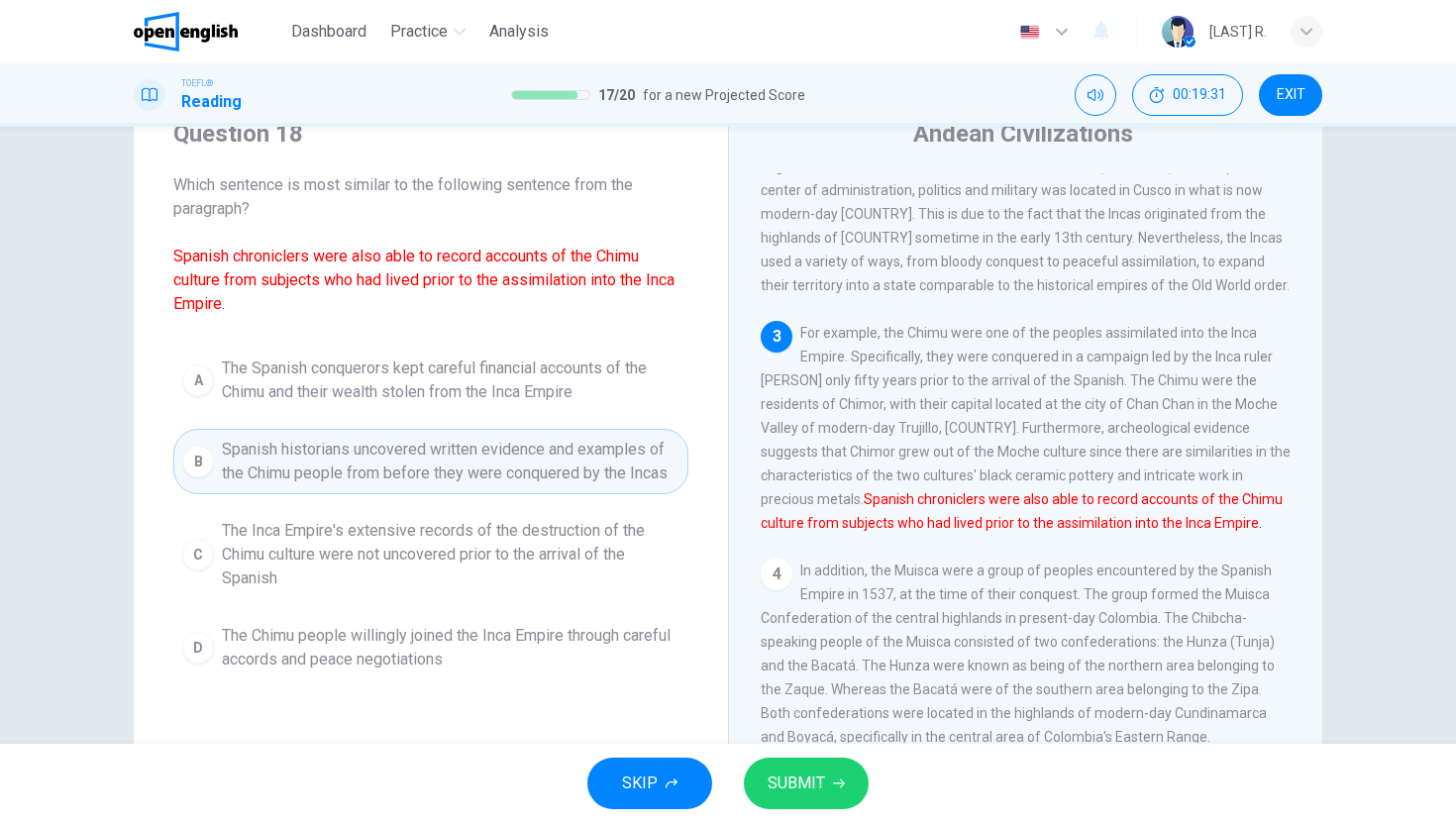 click on "SUBMIT" at bounding box center [796, 783] 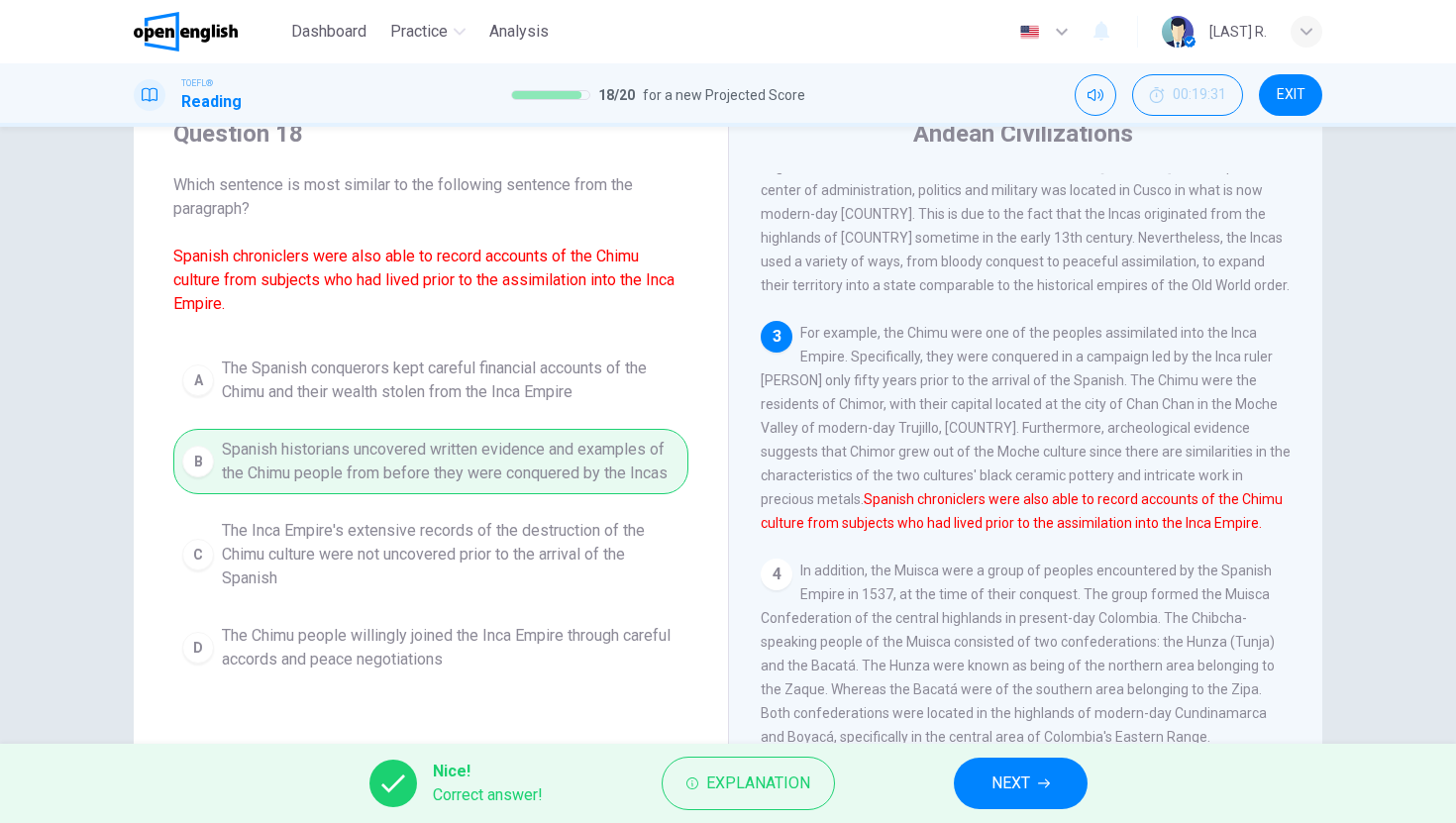 click on "NEXT" at bounding box center [1010, 783] 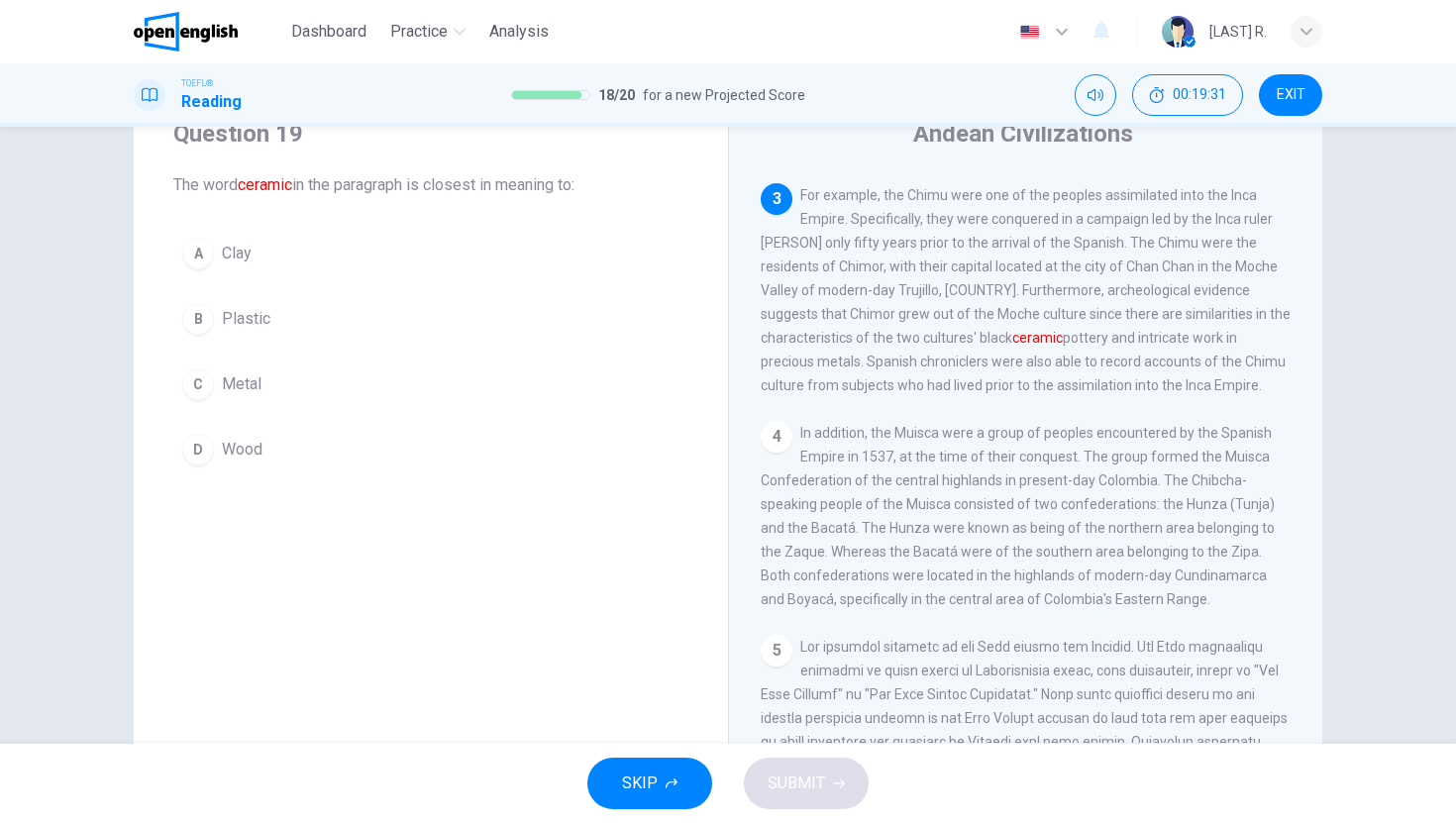 scroll, scrollTop: 667, scrollLeft: 0, axis: vertical 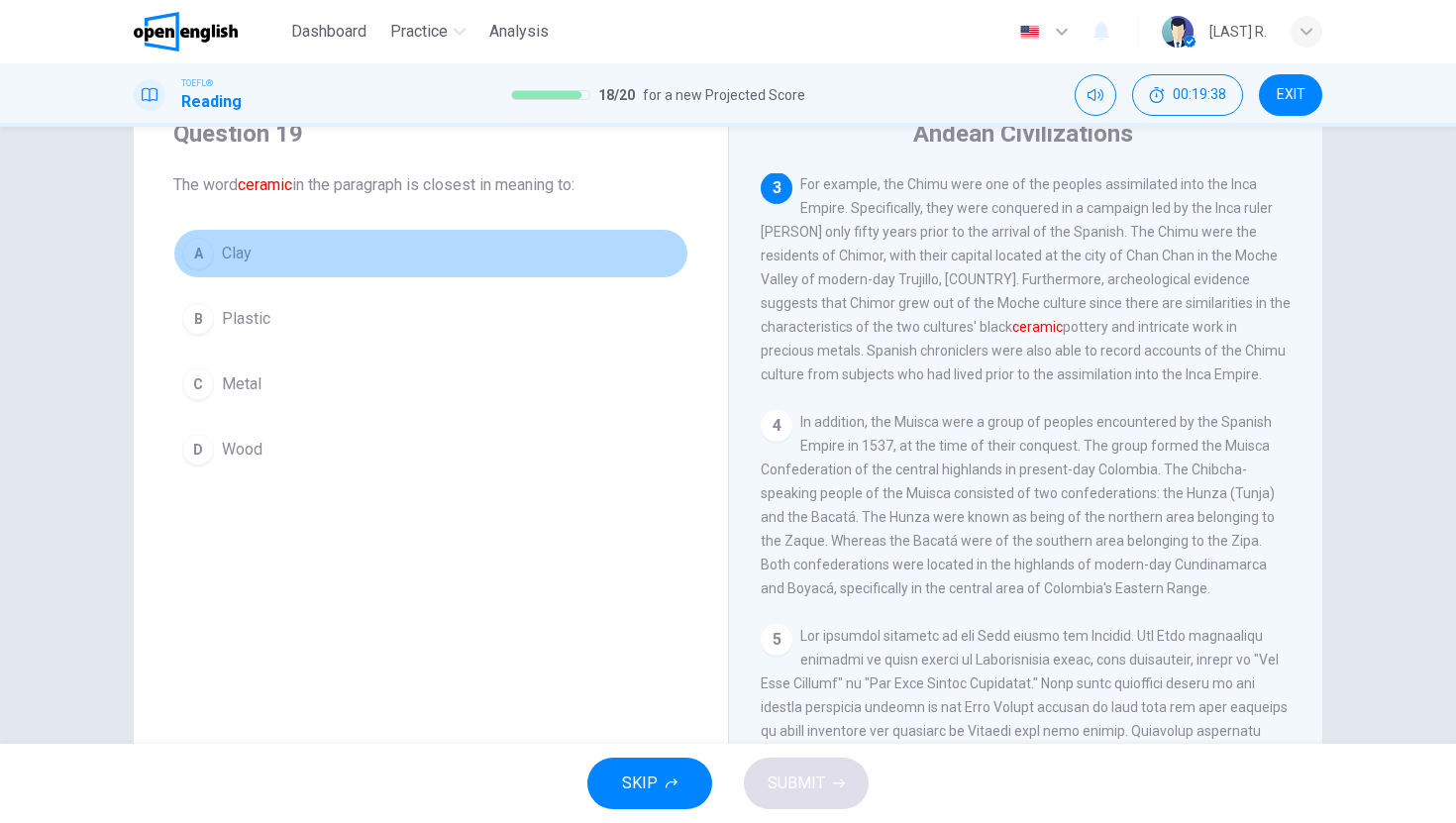 click on "A Clay" at bounding box center (431, 254) 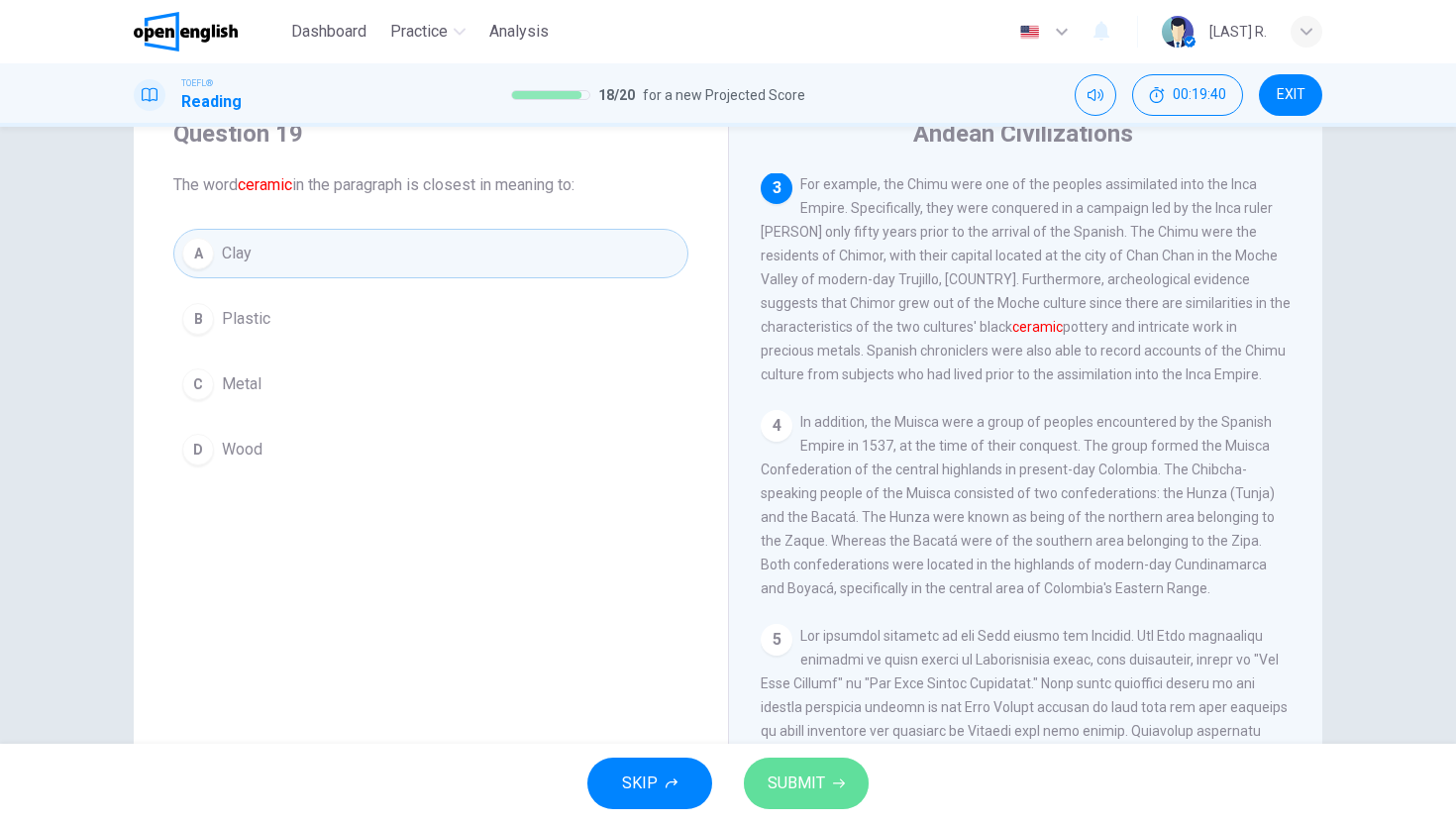 click on "SUBMIT" at bounding box center (806, 783) 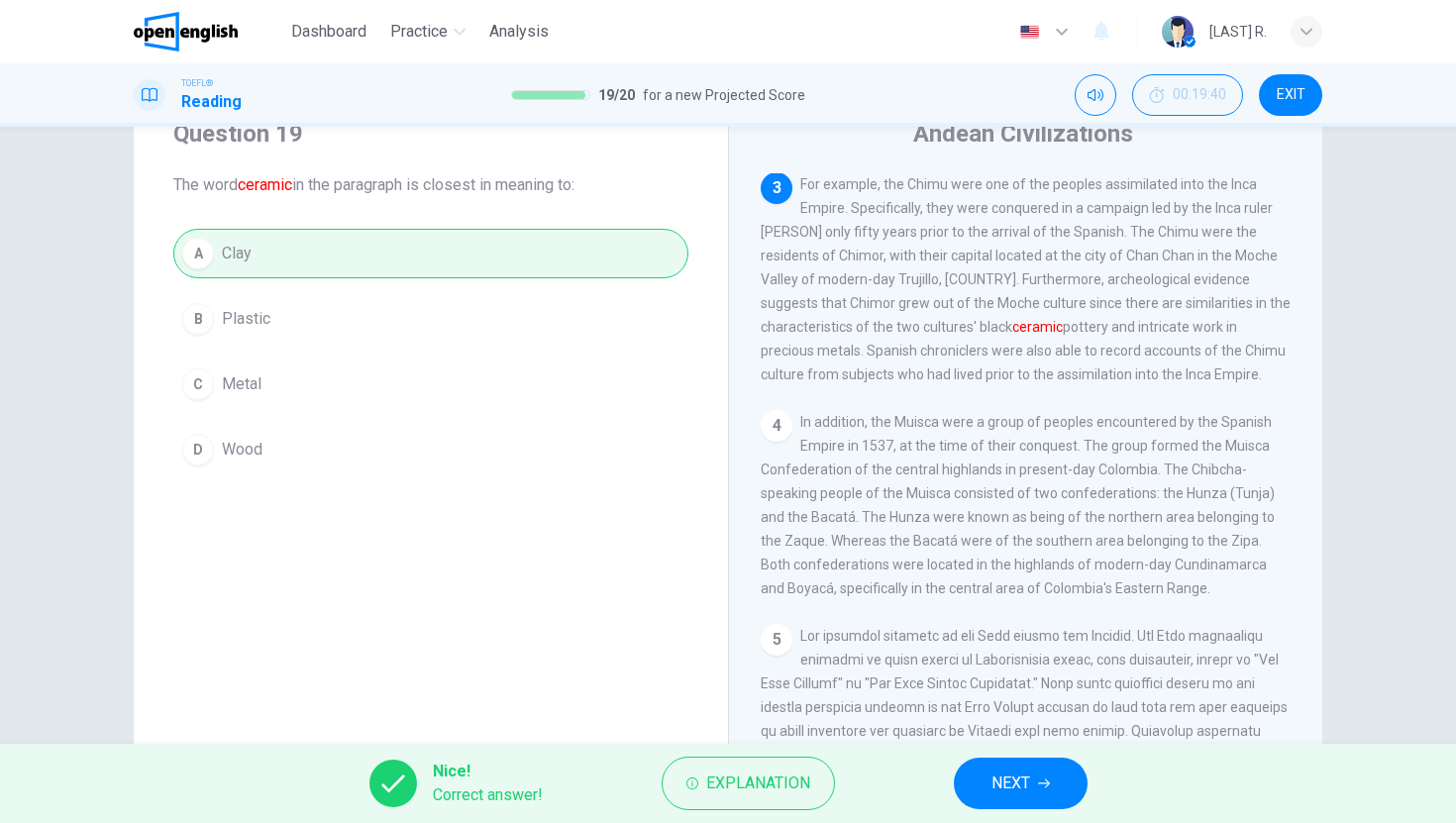 click on "NEXT" at bounding box center (1010, 783) 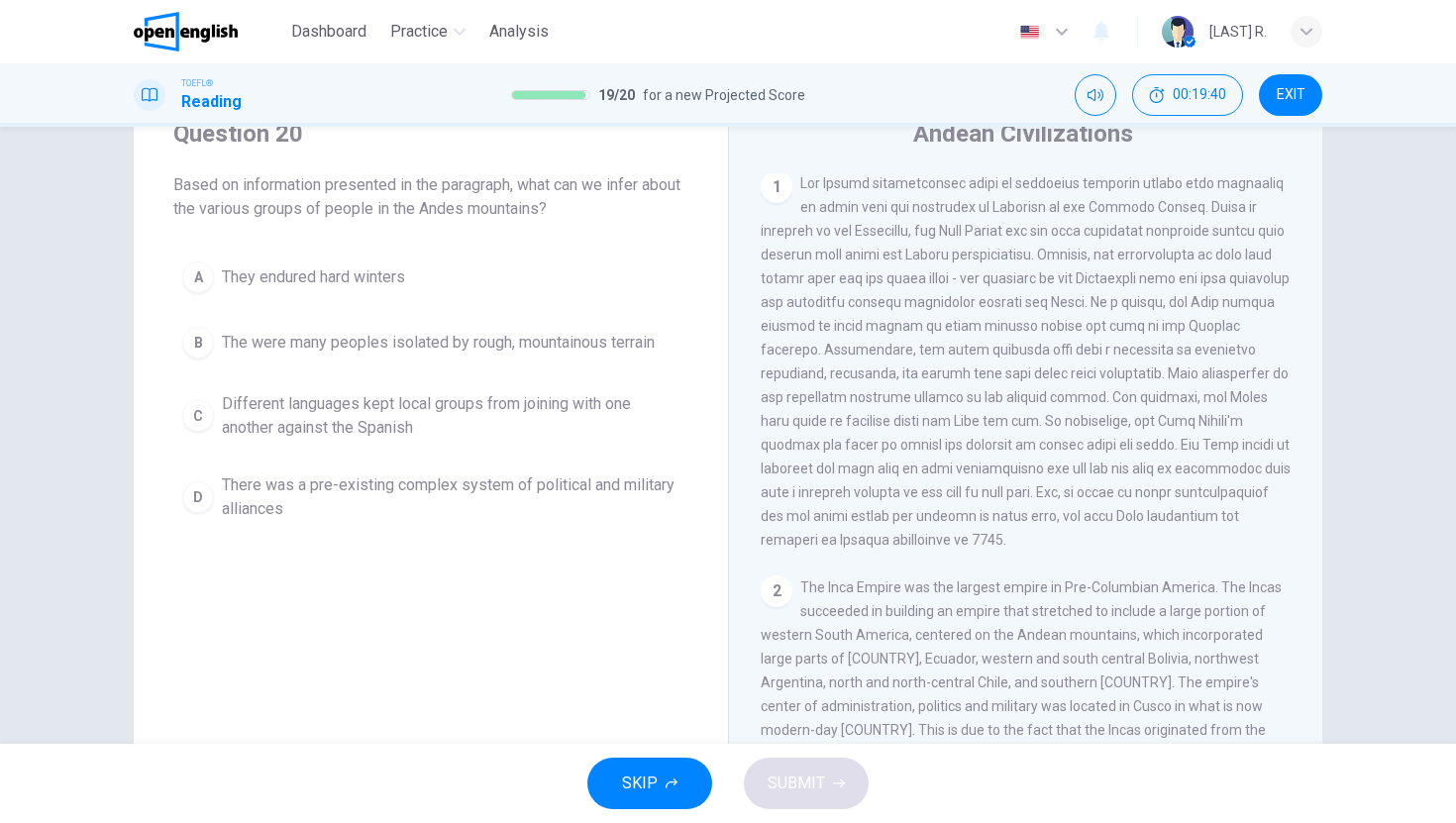 scroll, scrollTop: 0, scrollLeft: 0, axis: both 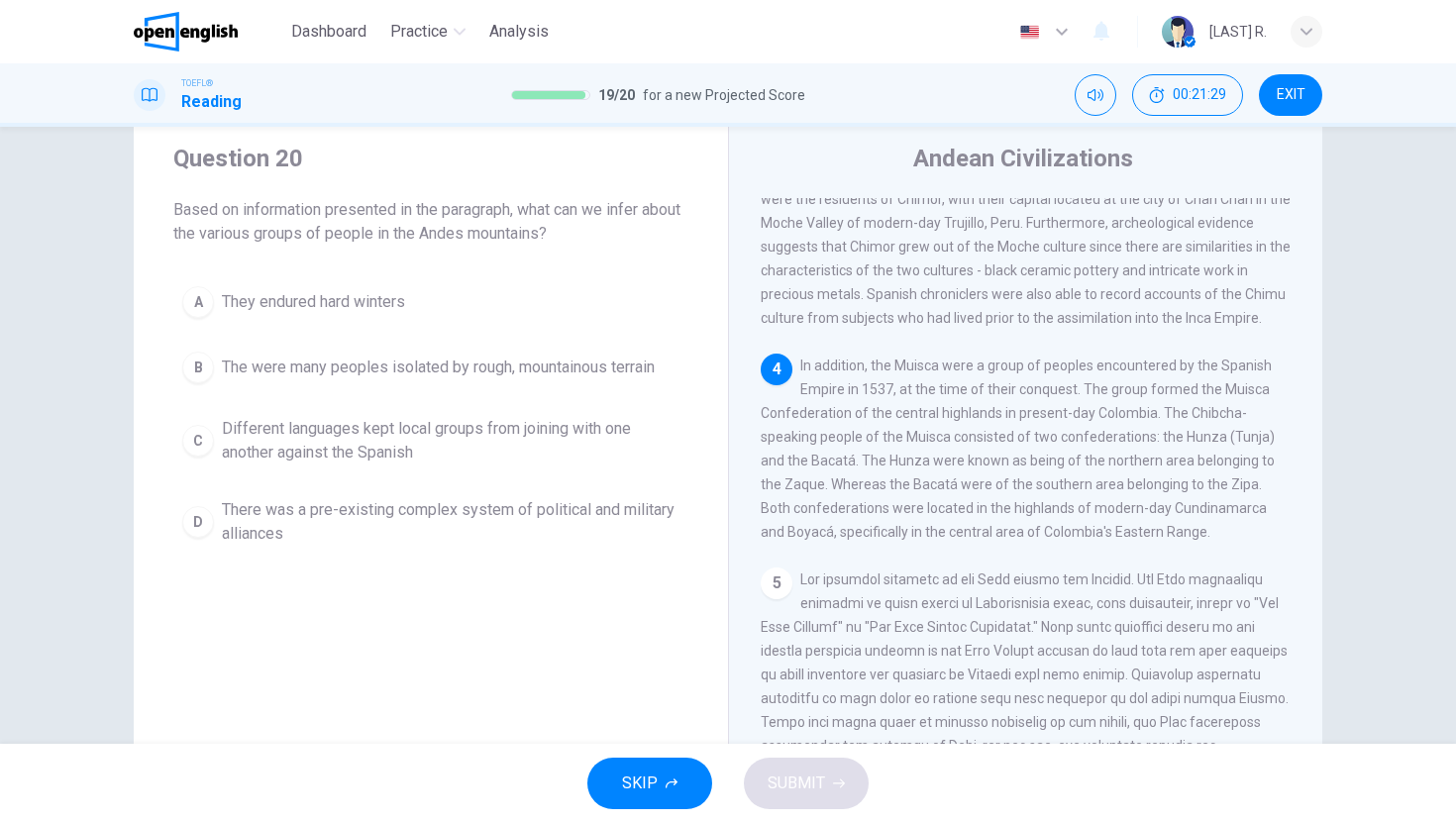 click on "There was a pre-existing complex system of political and military alliances" at bounding box center [451, 522] 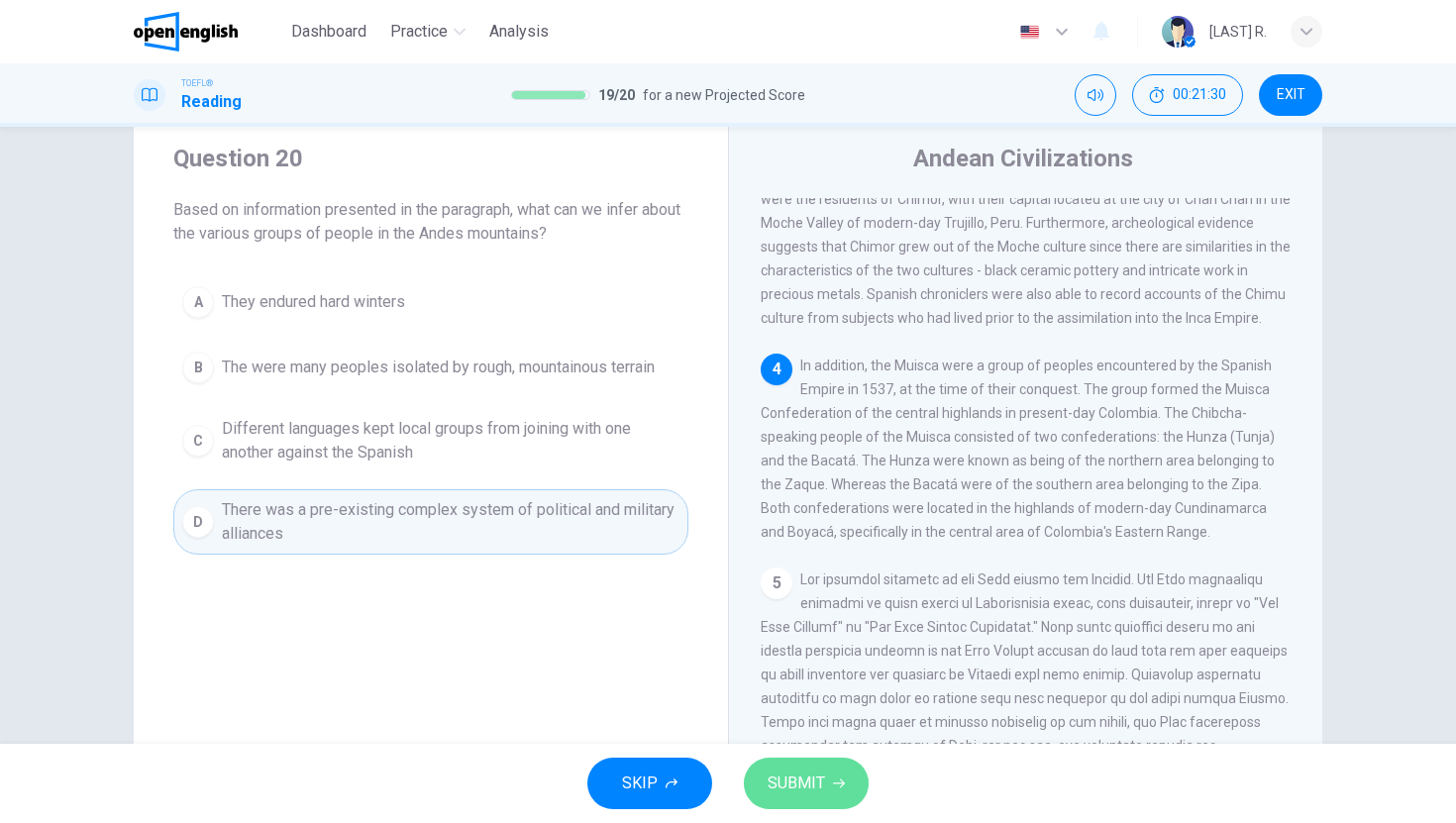 click on "SUBMIT" at bounding box center [796, 783] 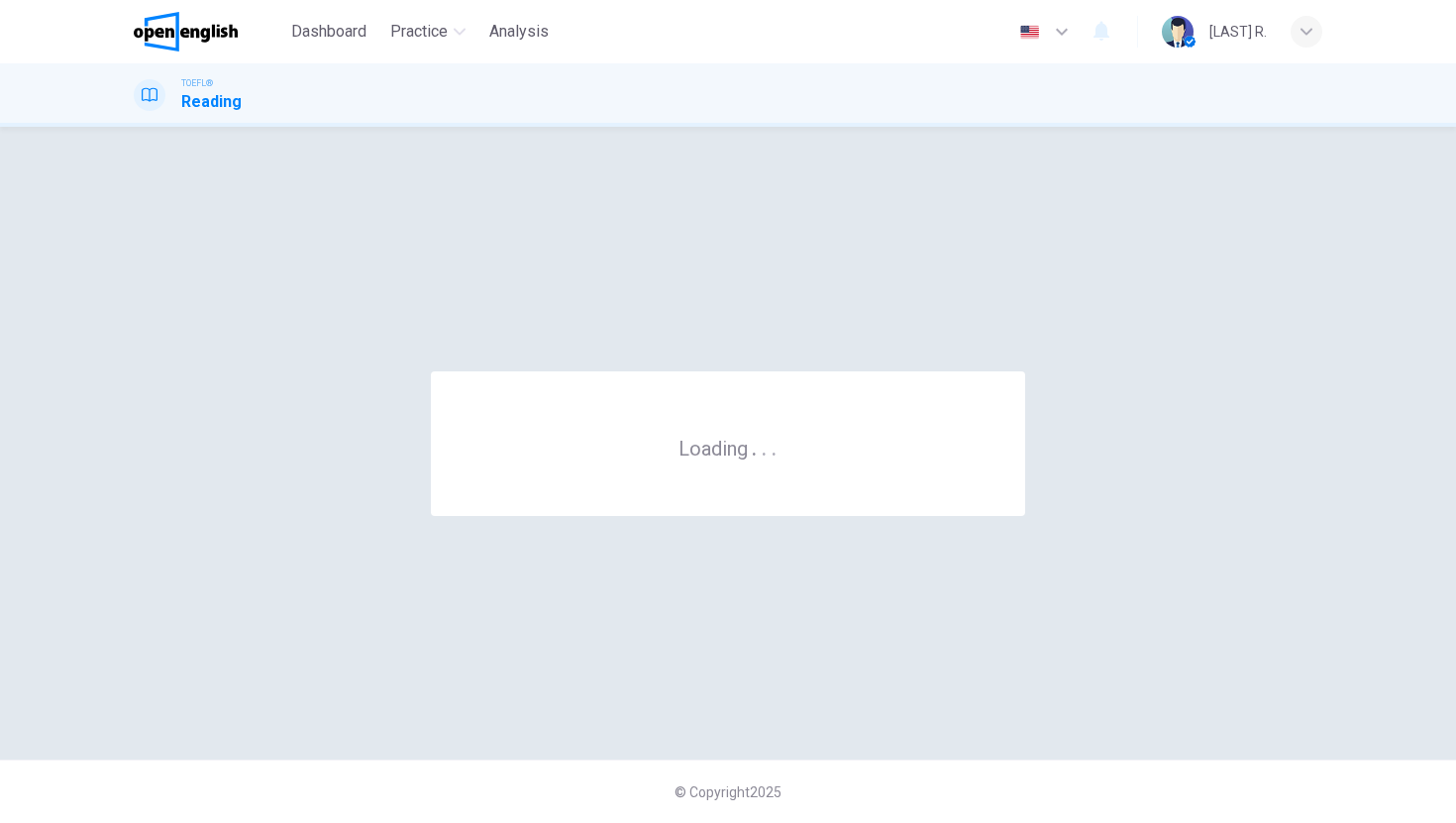 scroll, scrollTop: 0, scrollLeft: 0, axis: both 